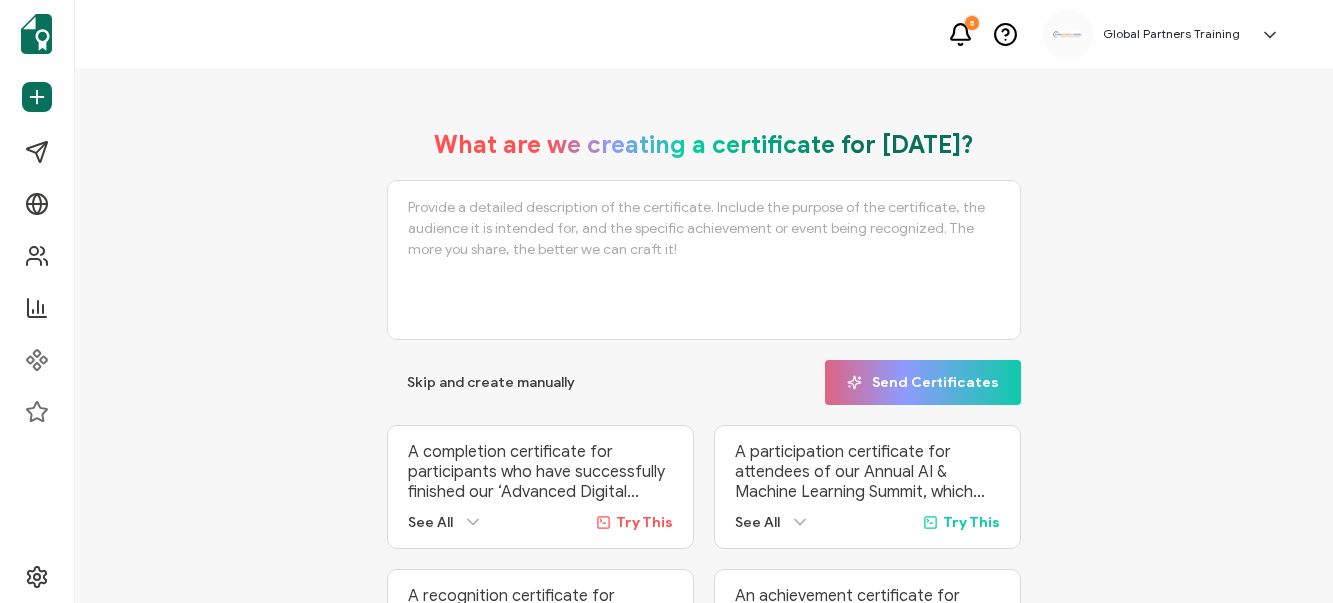 scroll, scrollTop: 0, scrollLeft: 0, axis: both 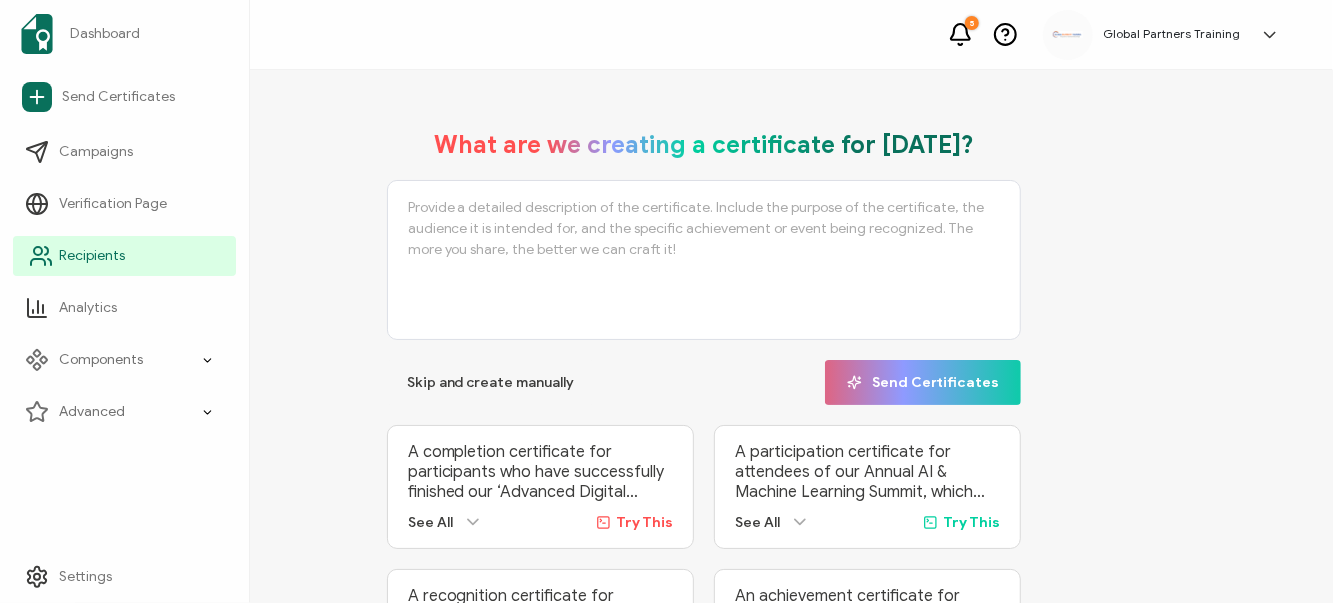 click 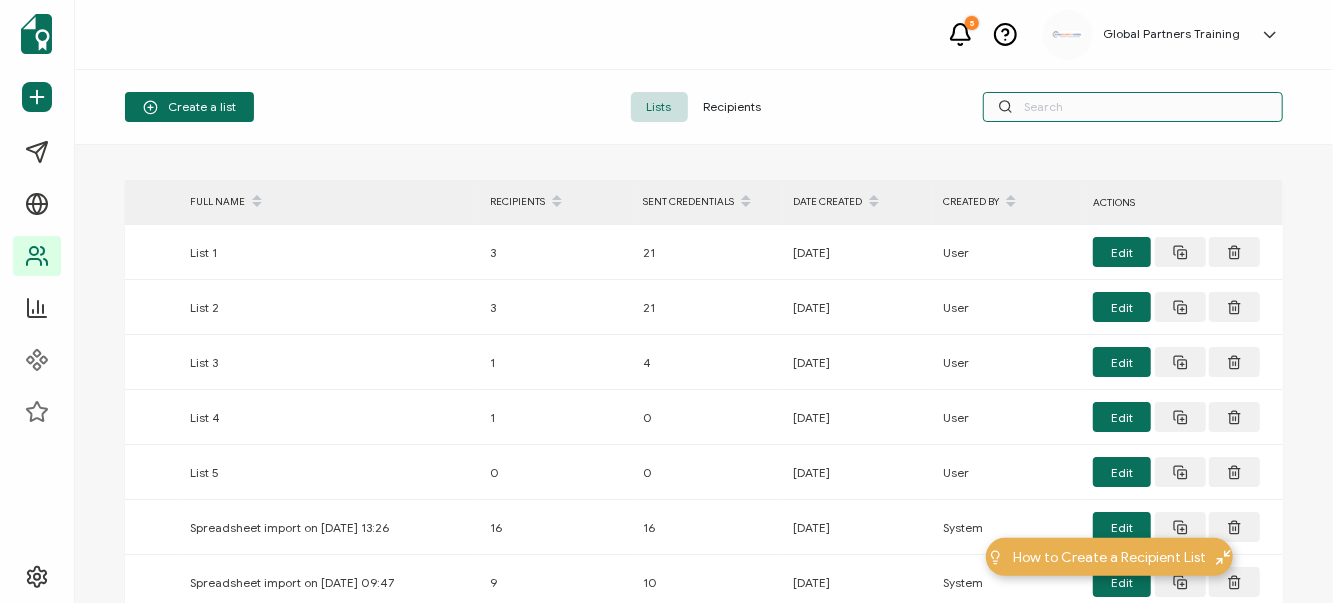 click at bounding box center [1133, 107] 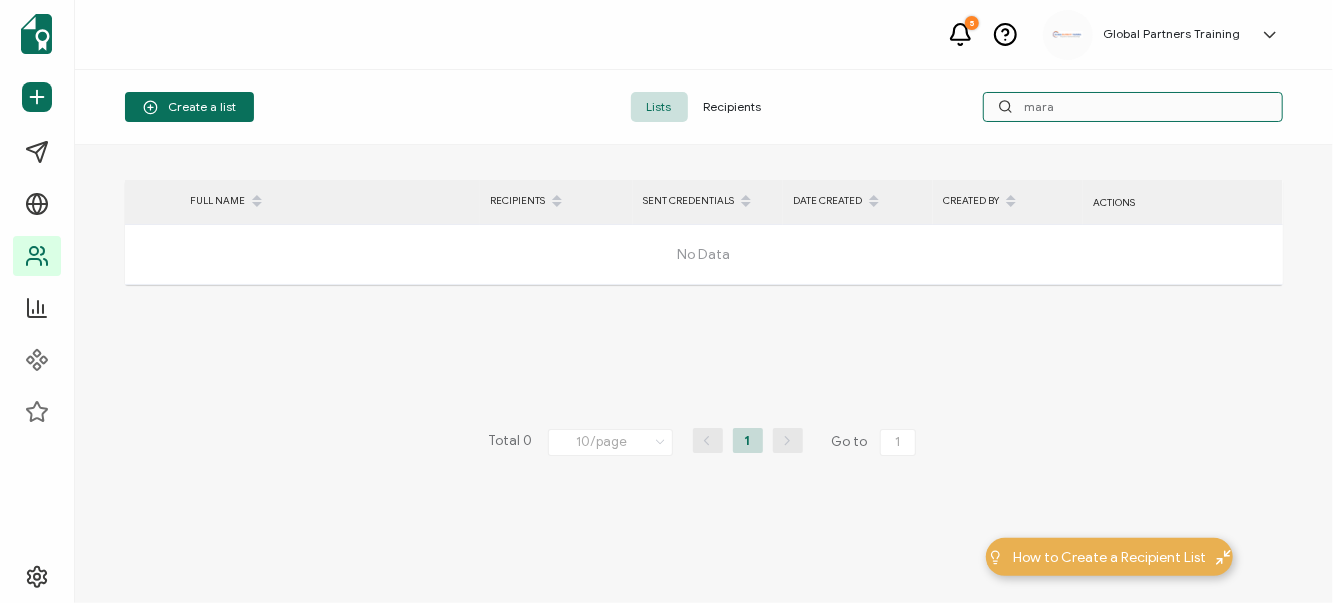 type on "mara" 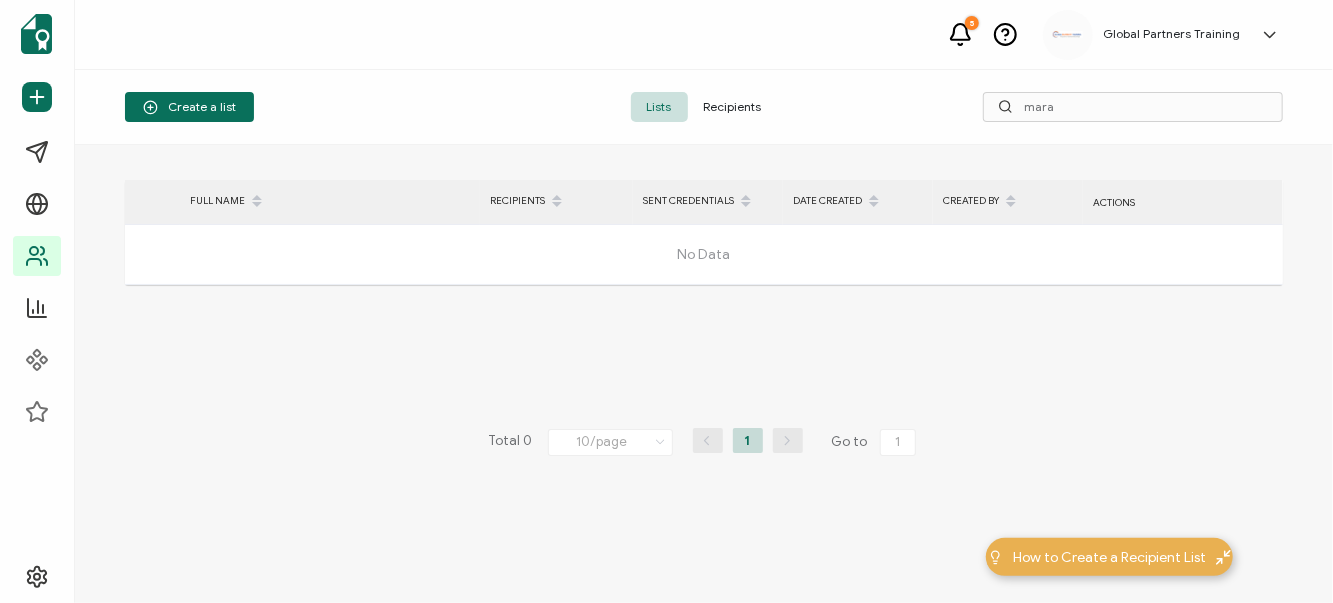 click on "Recipients" at bounding box center [733, 107] 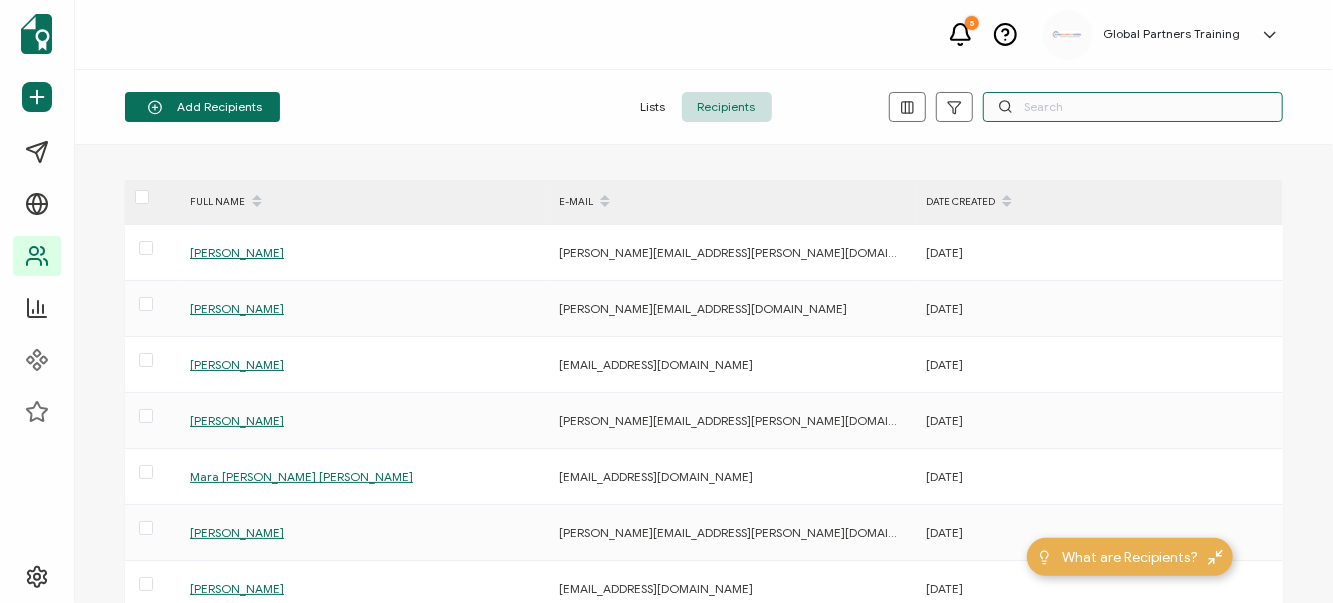 click at bounding box center (1133, 107) 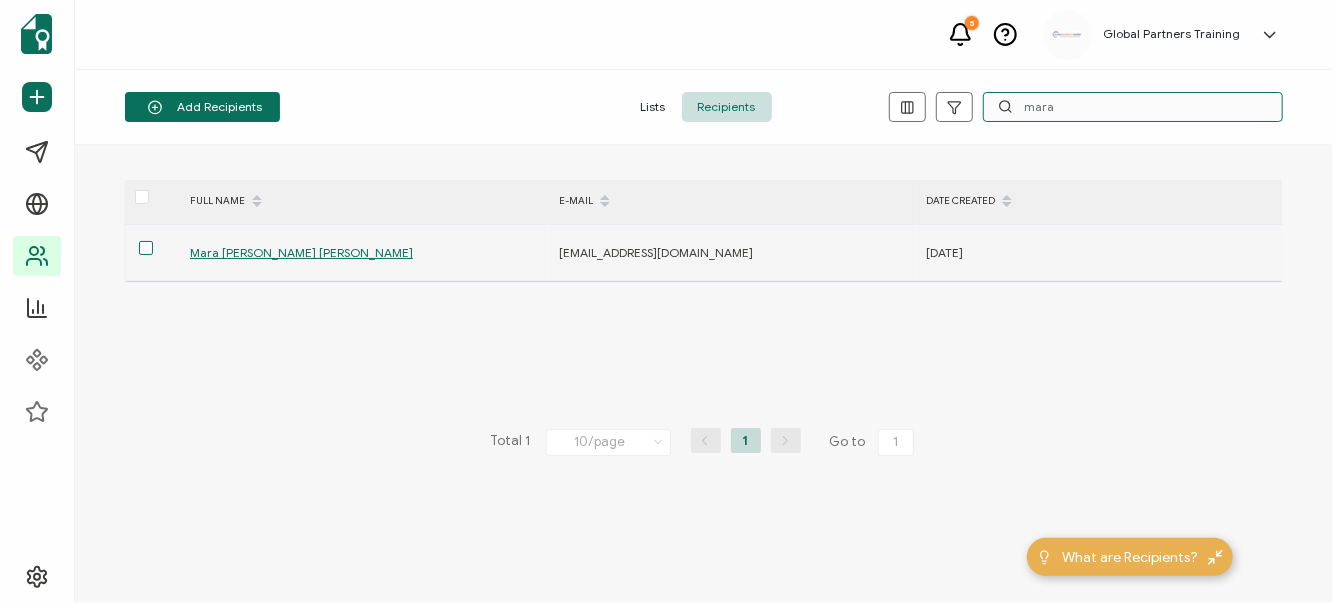 type on "mara" 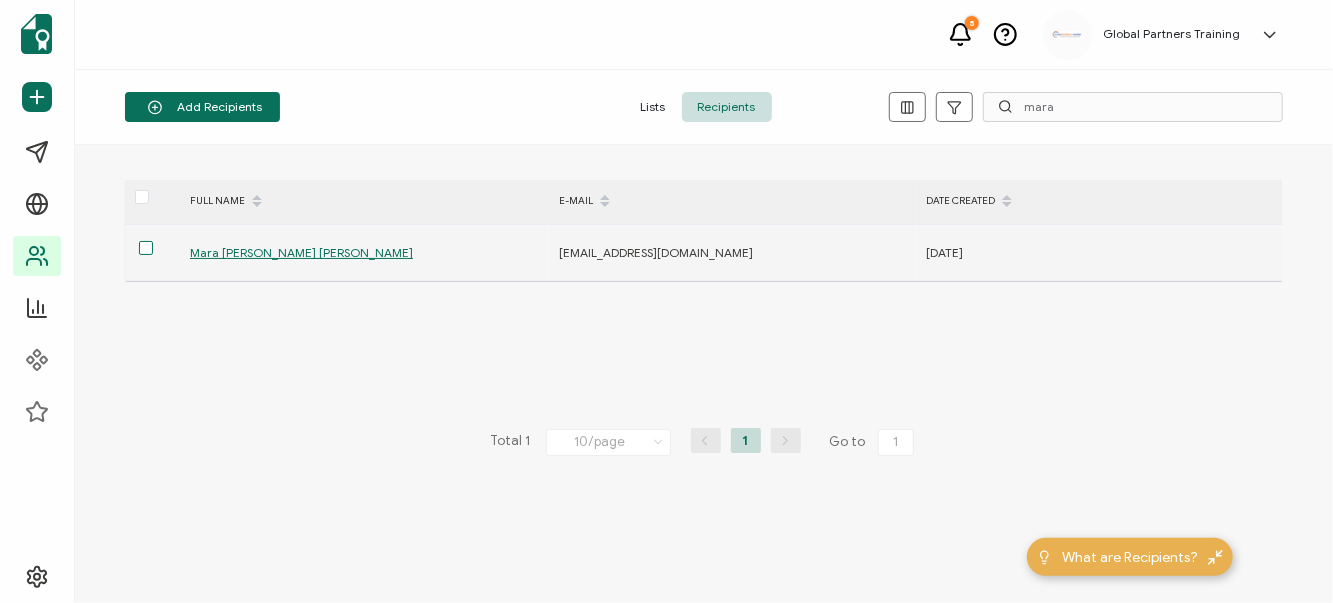 click at bounding box center [146, 248] 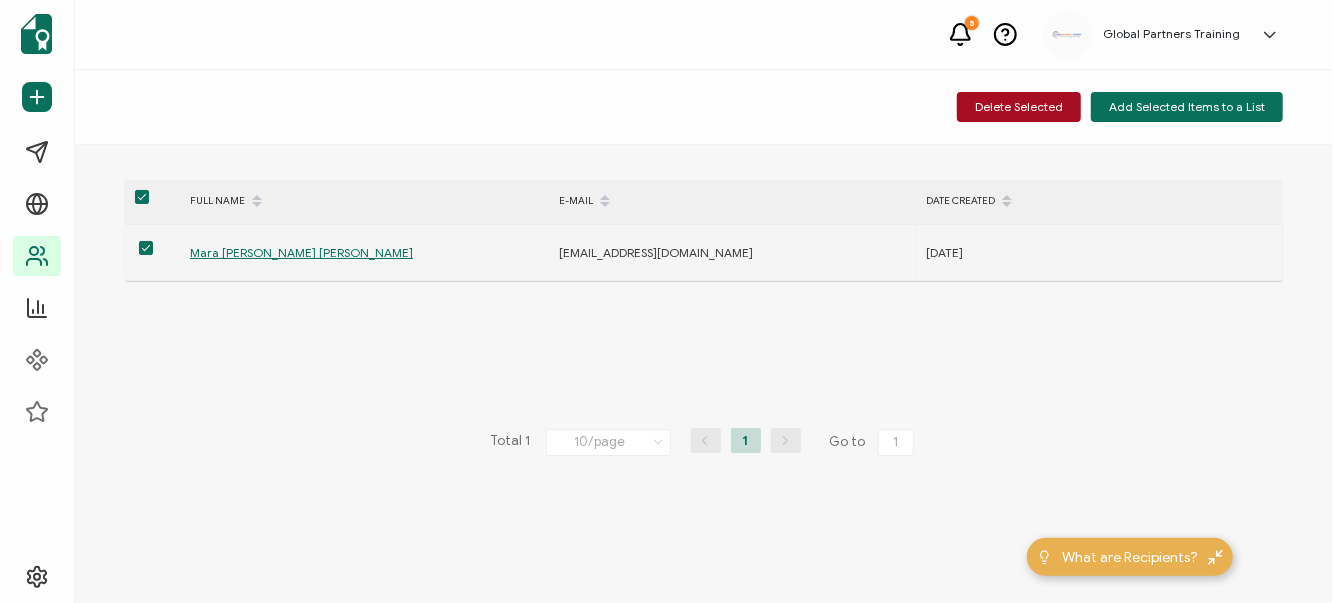 click on "Mara [PERSON_NAME] [PERSON_NAME]" at bounding box center (301, 252) 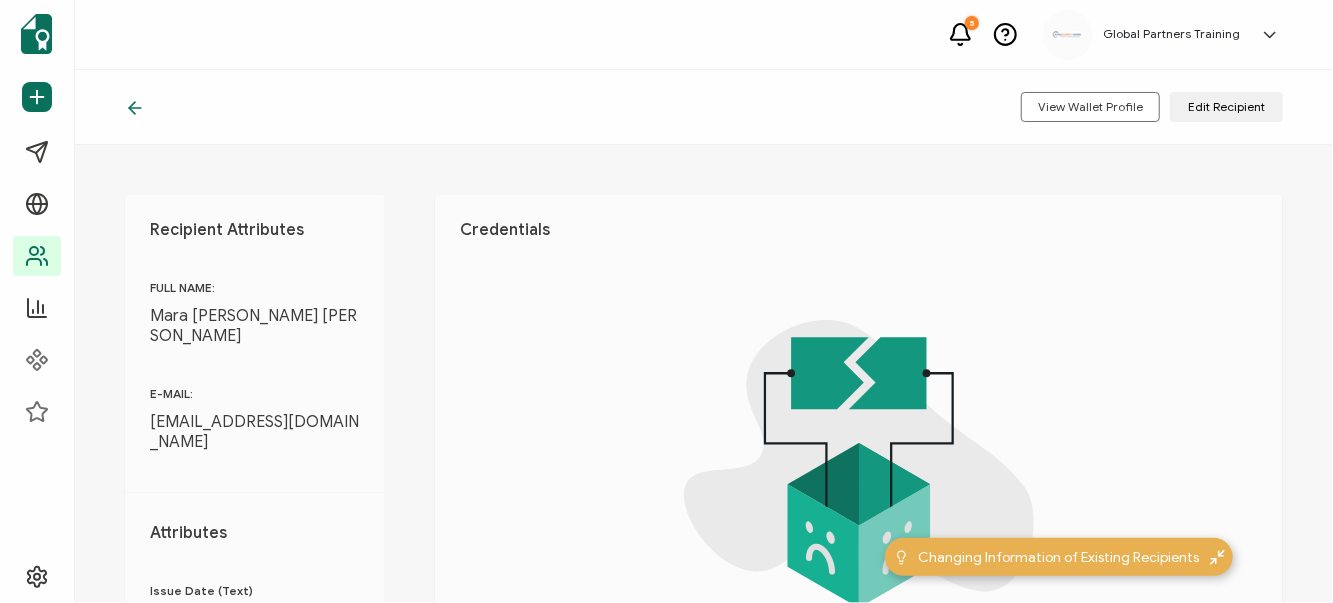 scroll, scrollTop: 209, scrollLeft: 0, axis: vertical 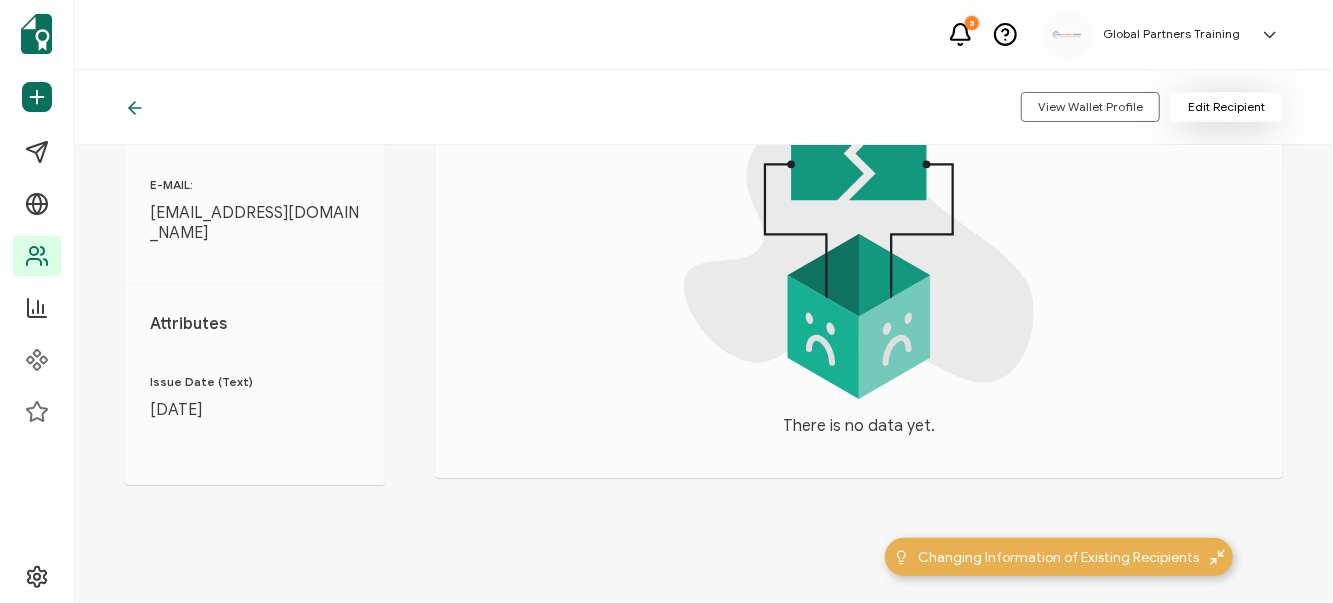 click on "Edit Recipient" at bounding box center (1226, 107) 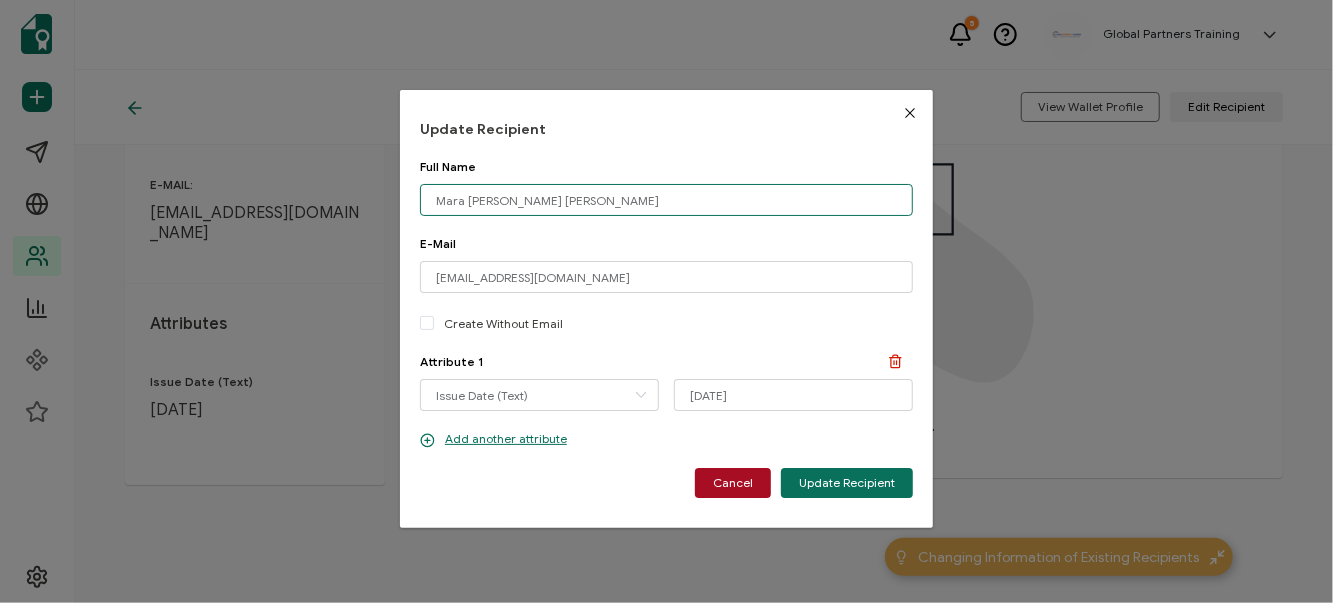 drag, startPoint x: 519, startPoint y: 197, endPoint x: 468, endPoint y: 197, distance: 51 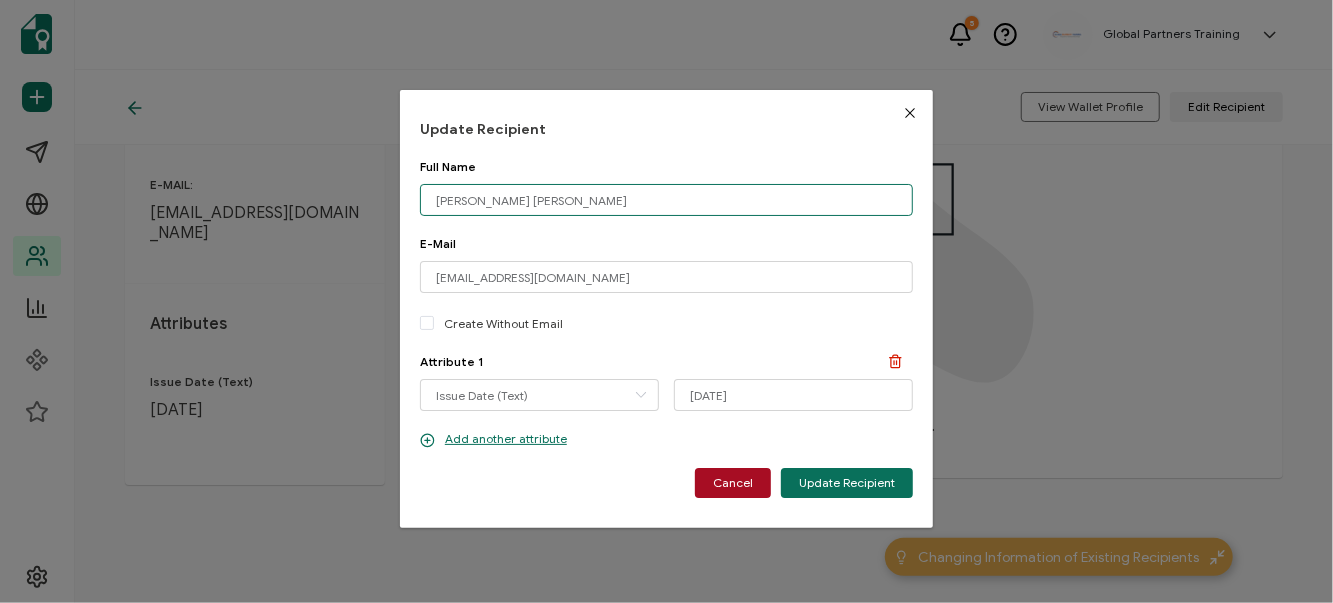 drag, startPoint x: 553, startPoint y: 198, endPoint x: 505, endPoint y: 197, distance: 48.010414 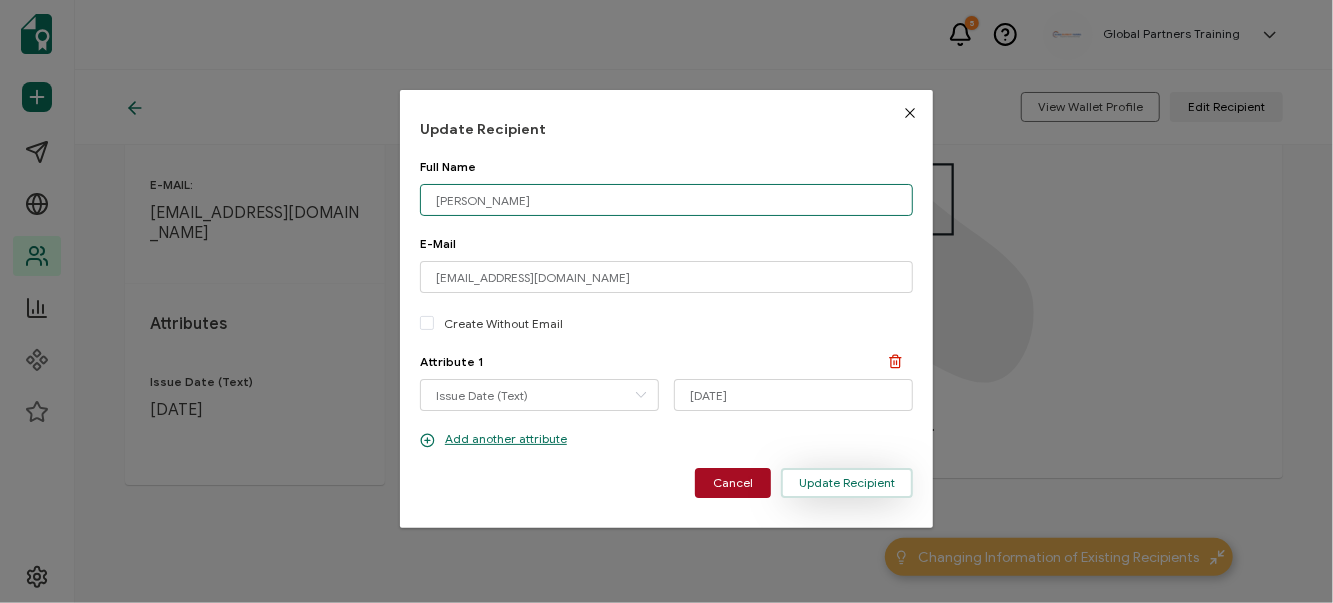 type on "[PERSON_NAME]" 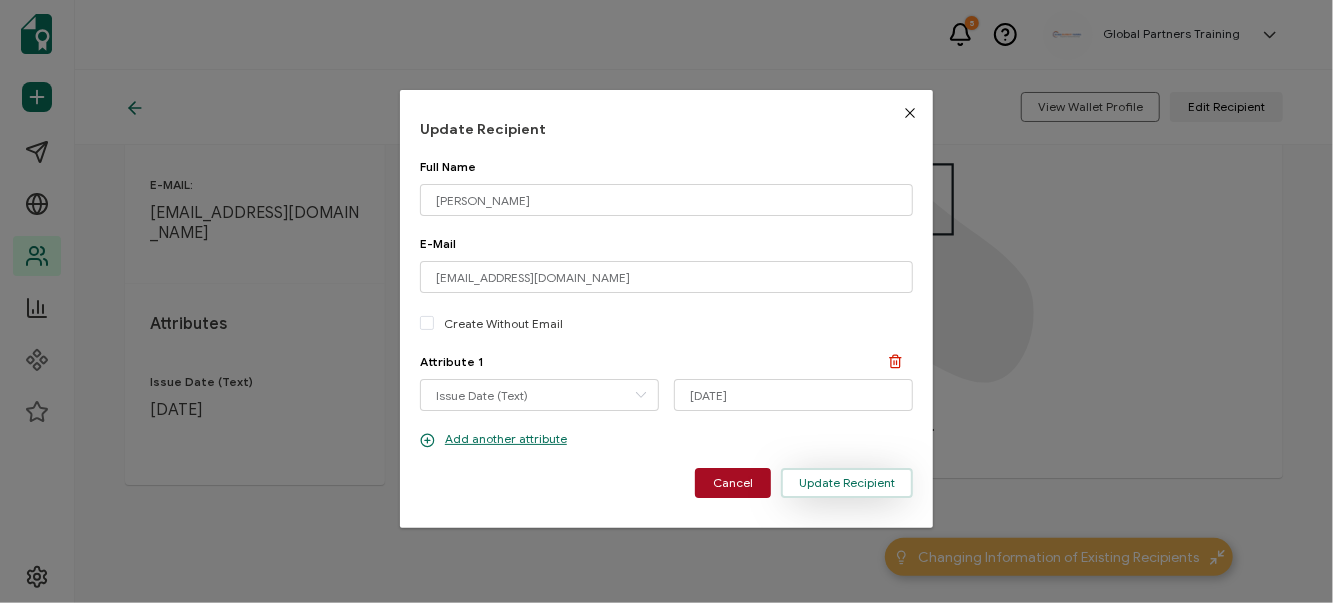 click on "Update Recipient" at bounding box center (847, 483) 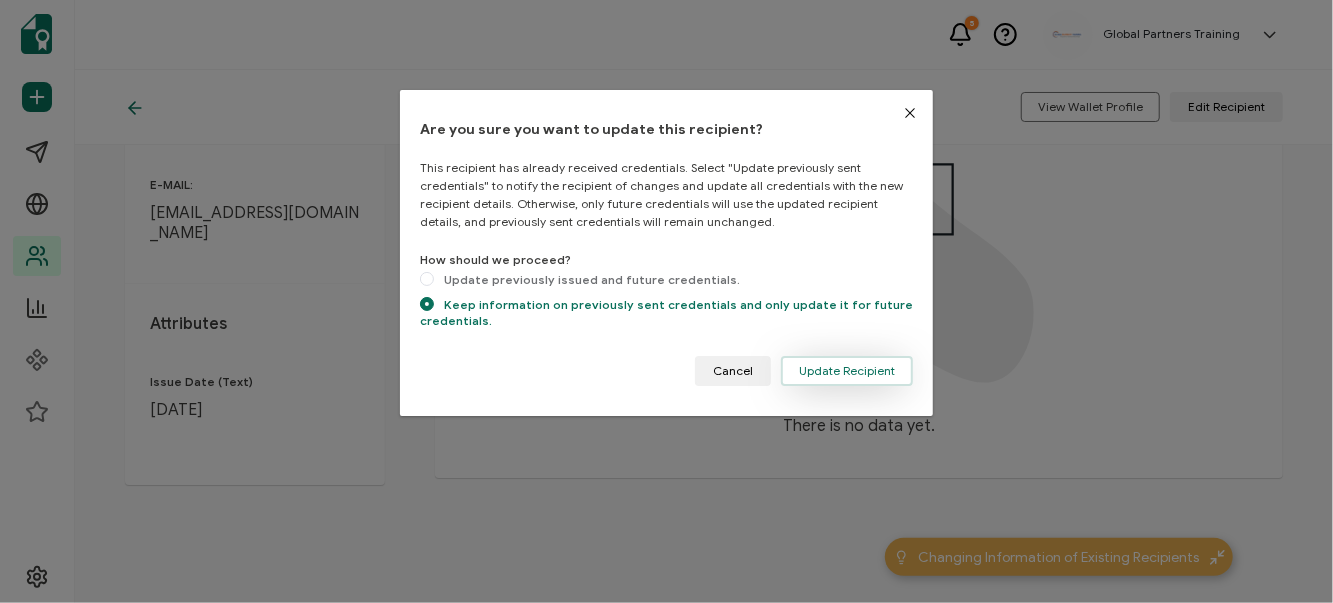 click on "Update Recipient" at bounding box center [847, 371] 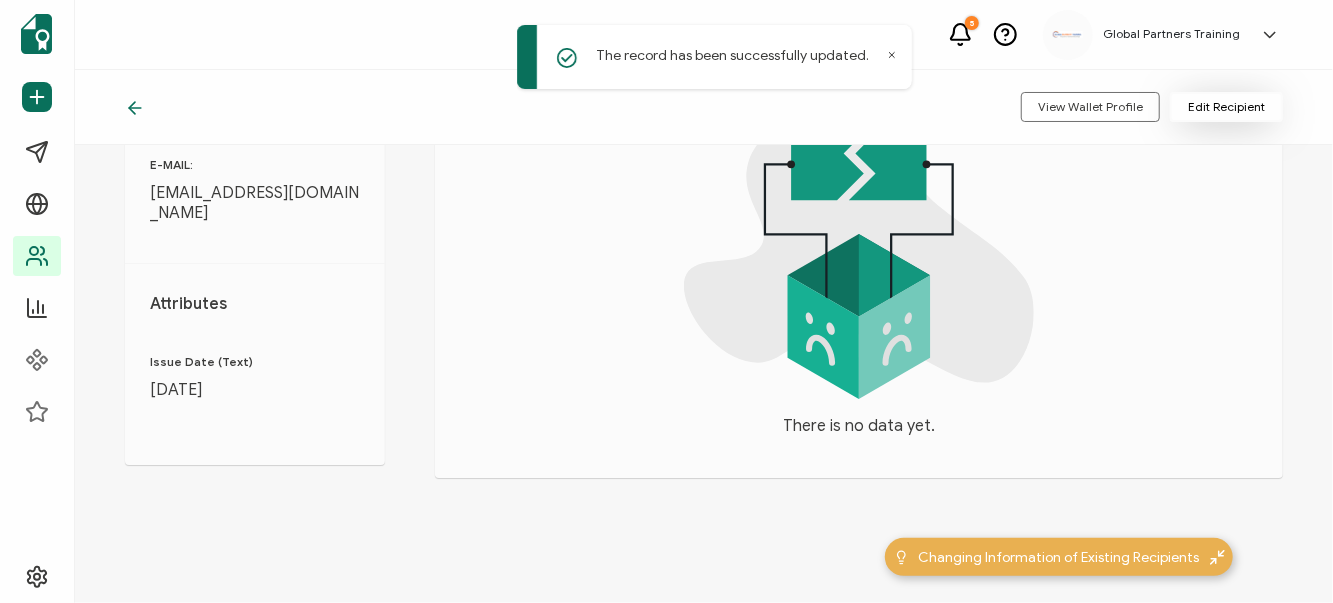 click on "Edit Recipient" at bounding box center [1226, 107] 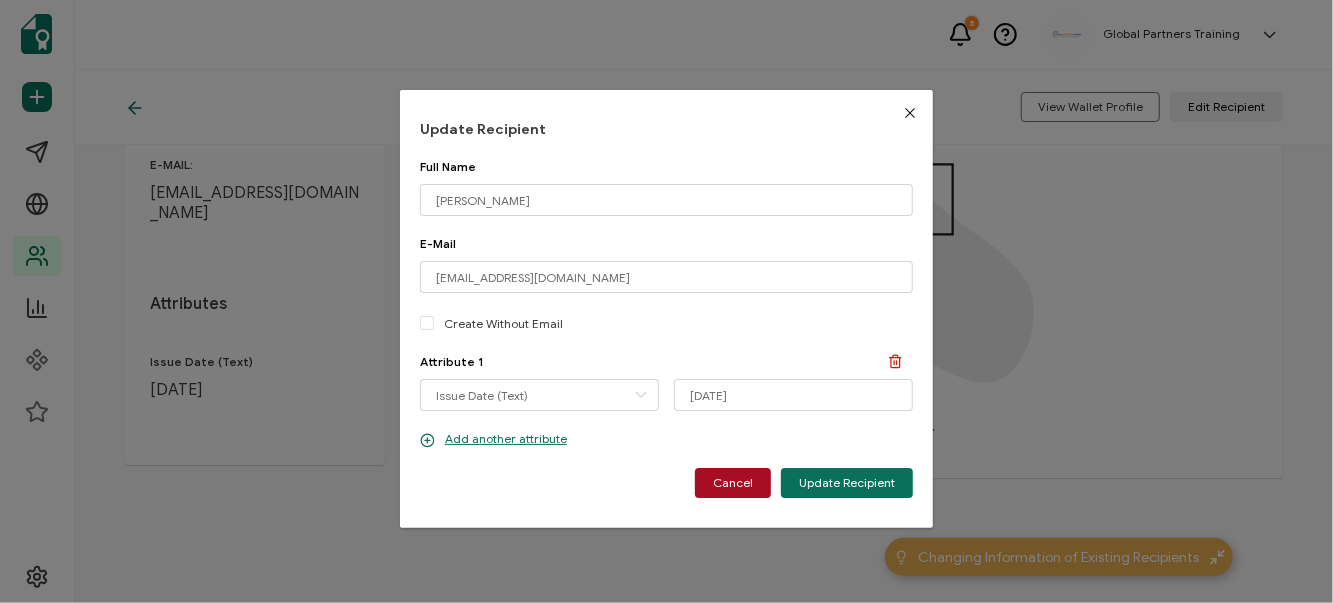 click at bounding box center [910, 113] 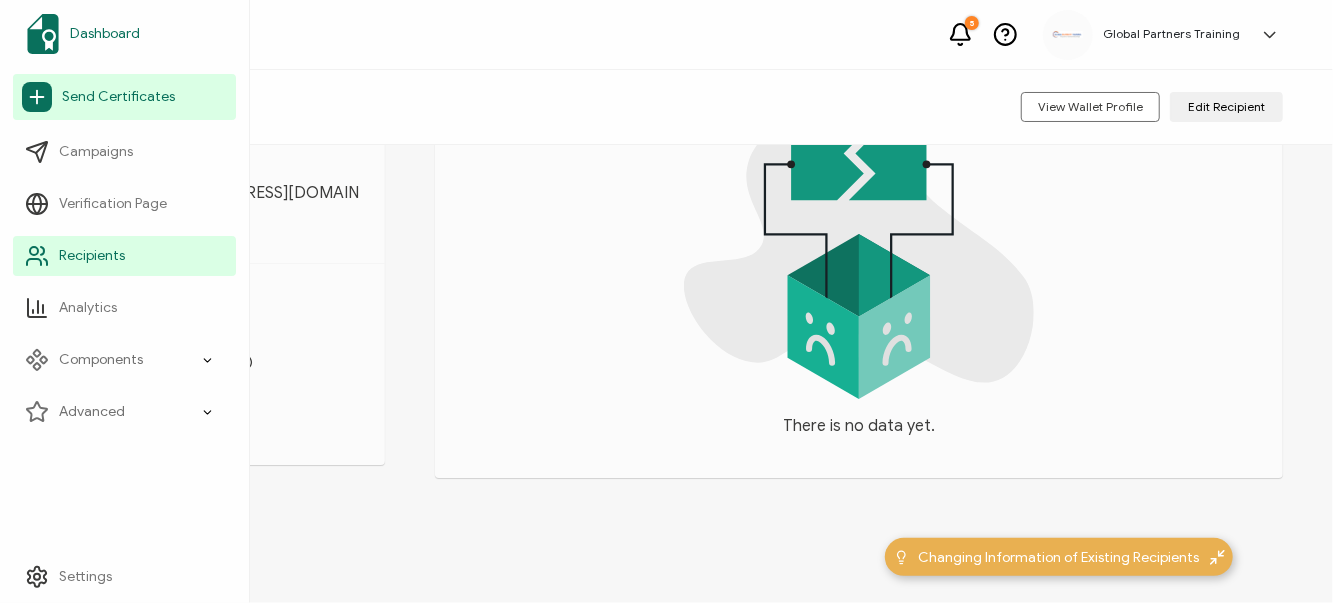 click on "Dashboard" at bounding box center (105, 34) 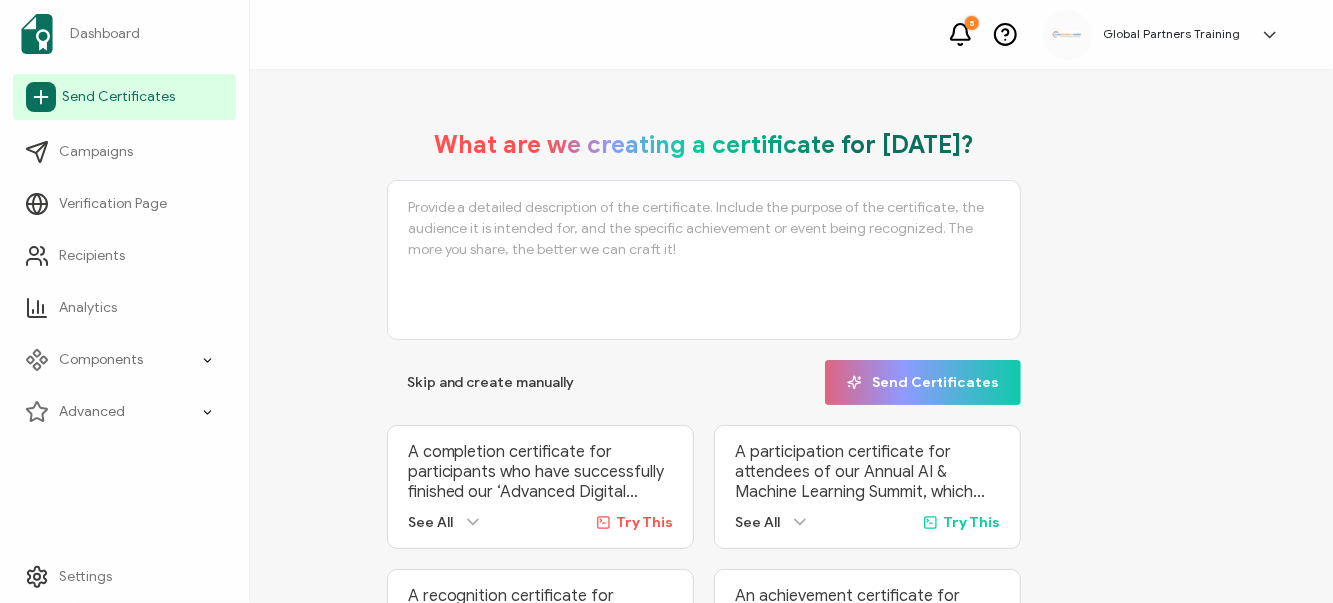 click on "Send Certificates" at bounding box center [118, 97] 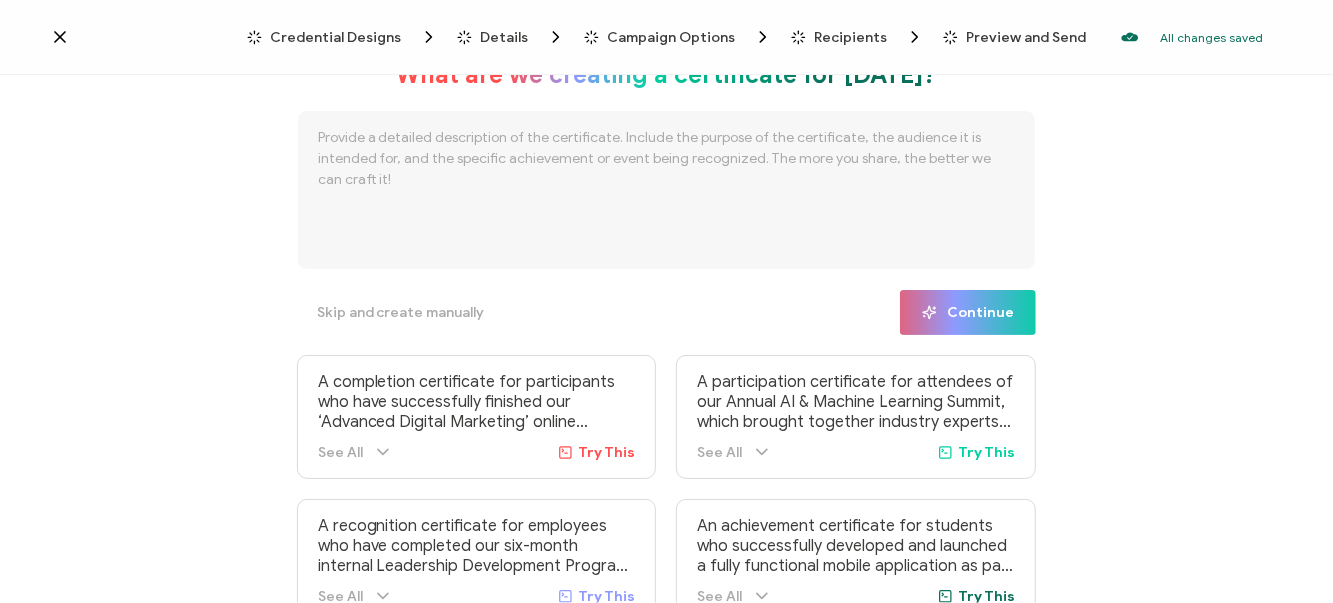 click 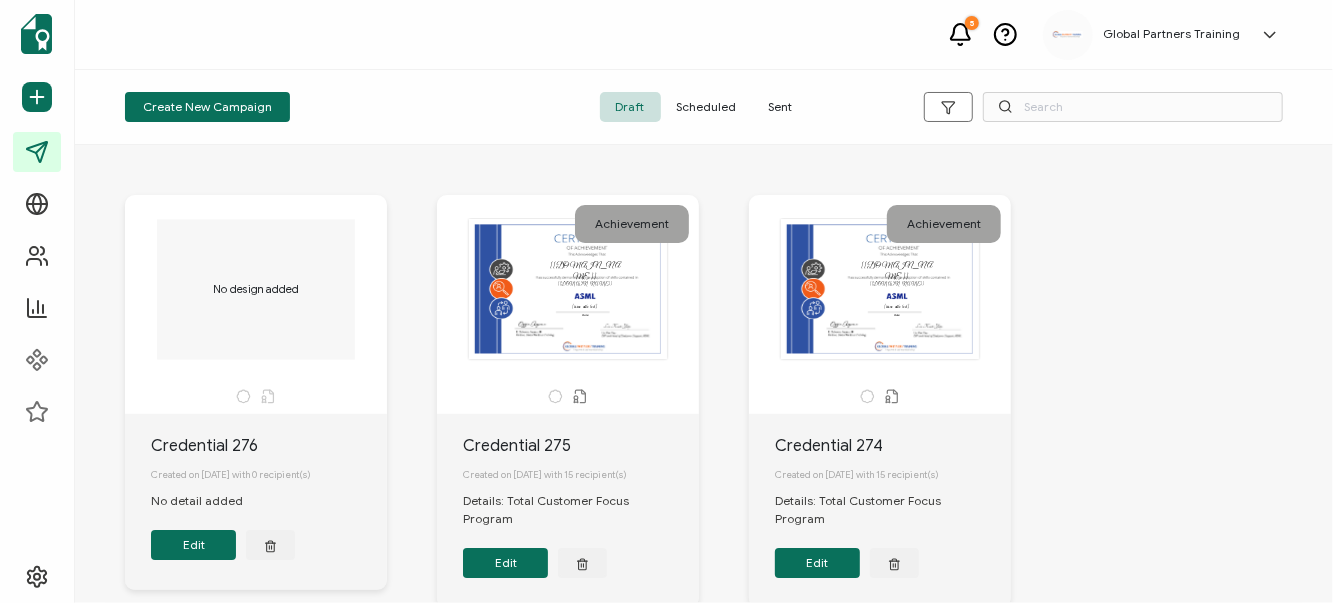 click on "Edit" at bounding box center (505, 563) 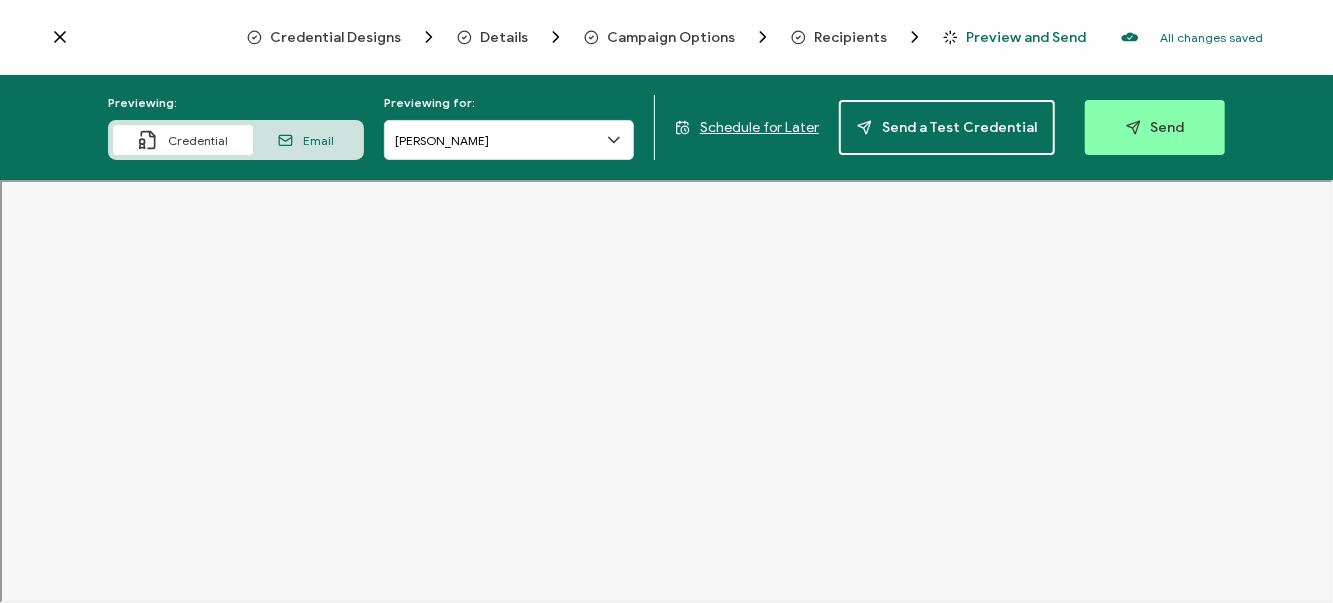 click 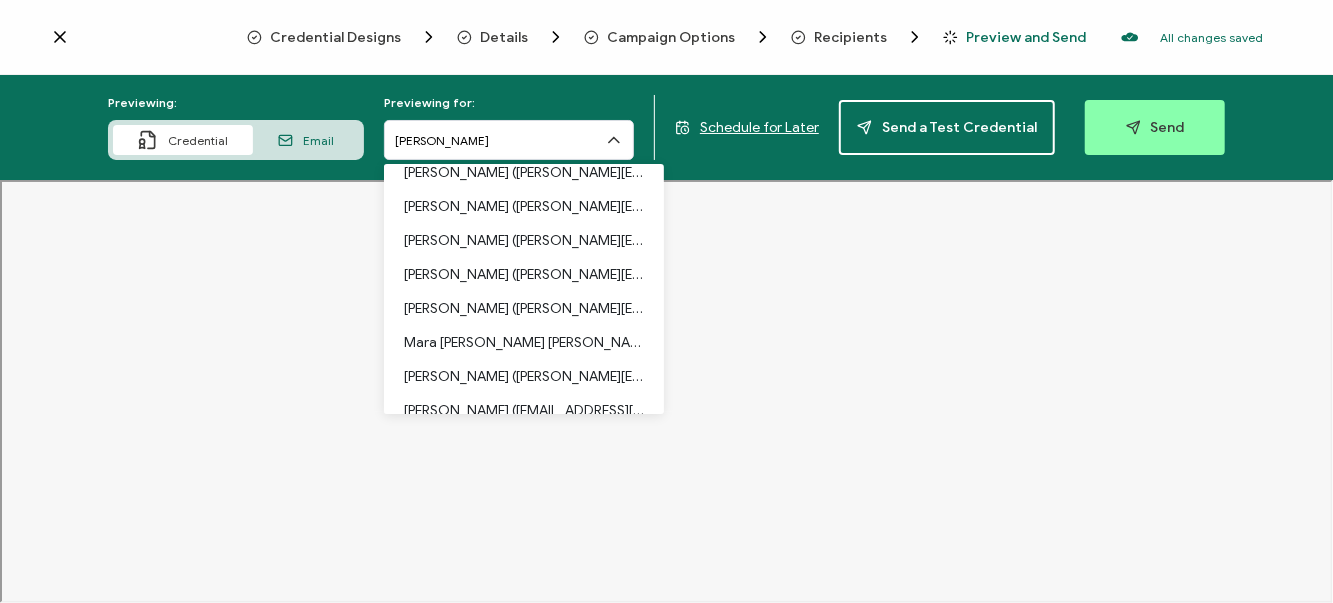 scroll, scrollTop: 104, scrollLeft: 0, axis: vertical 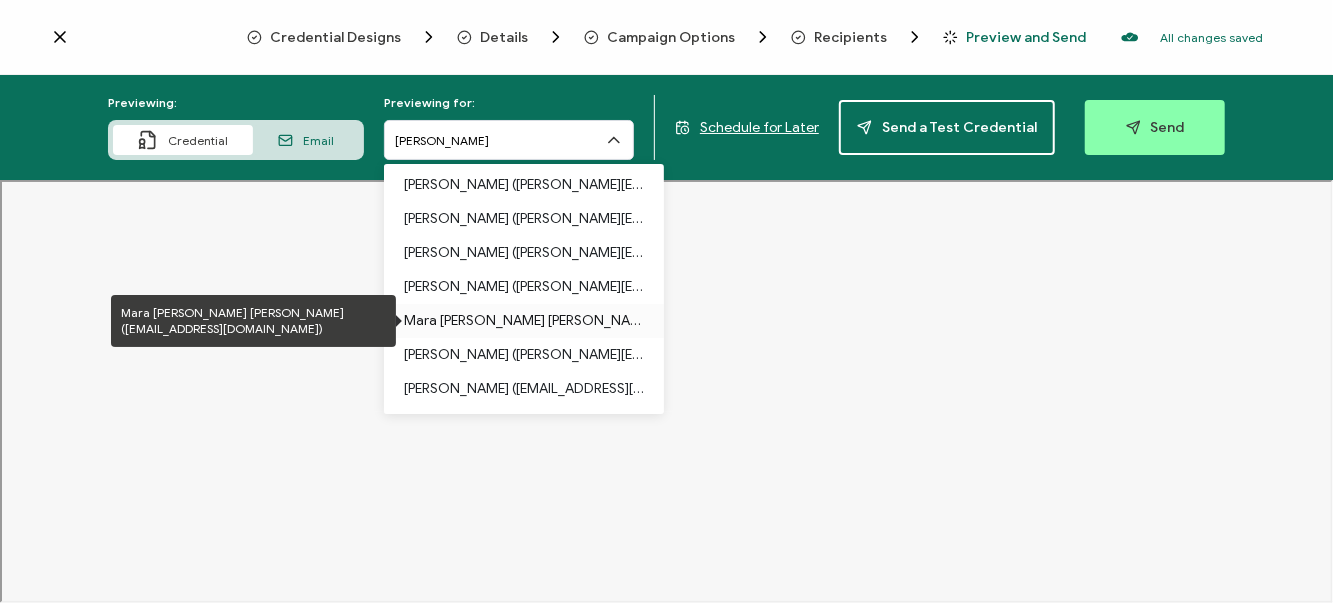 click on "Mara [PERSON_NAME] [PERSON_NAME] ([EMAIL_ADDRESS][DOMAIN_NAME])" at bounding box center [524, 321] 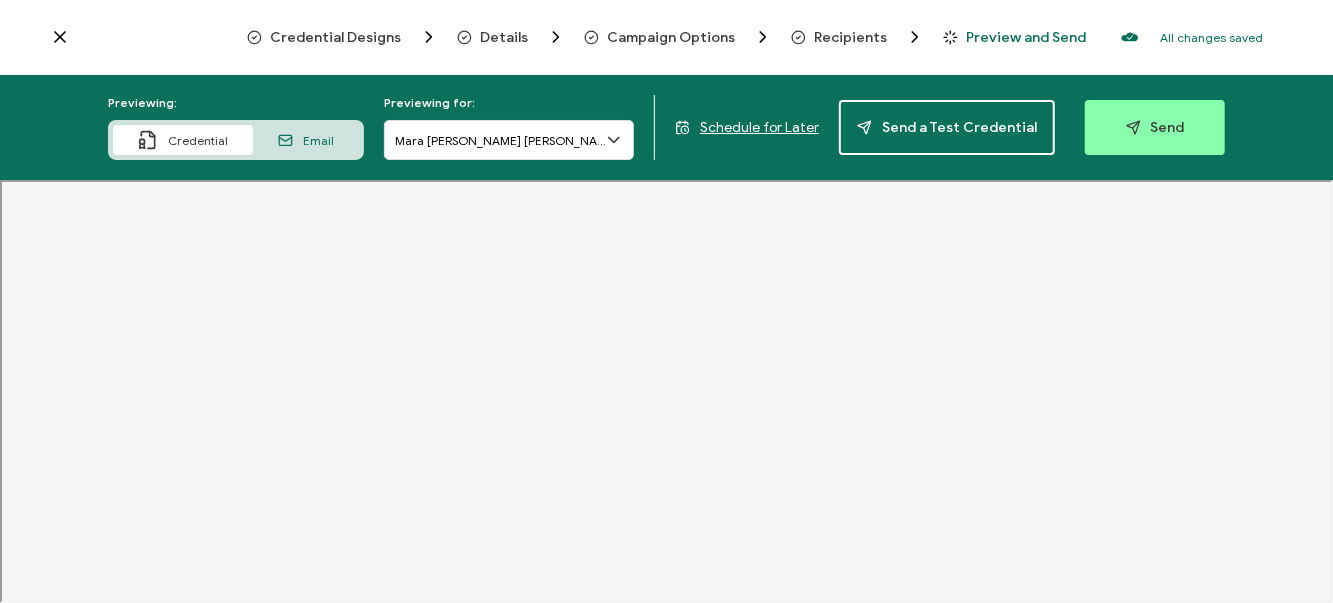 click 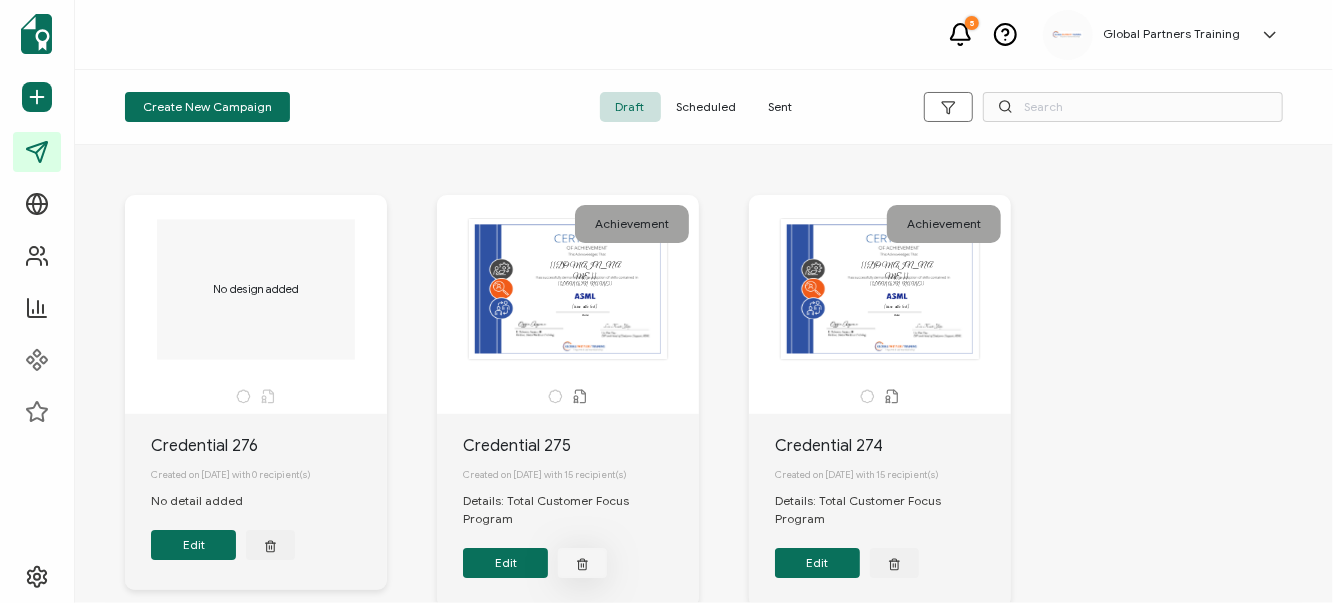 click 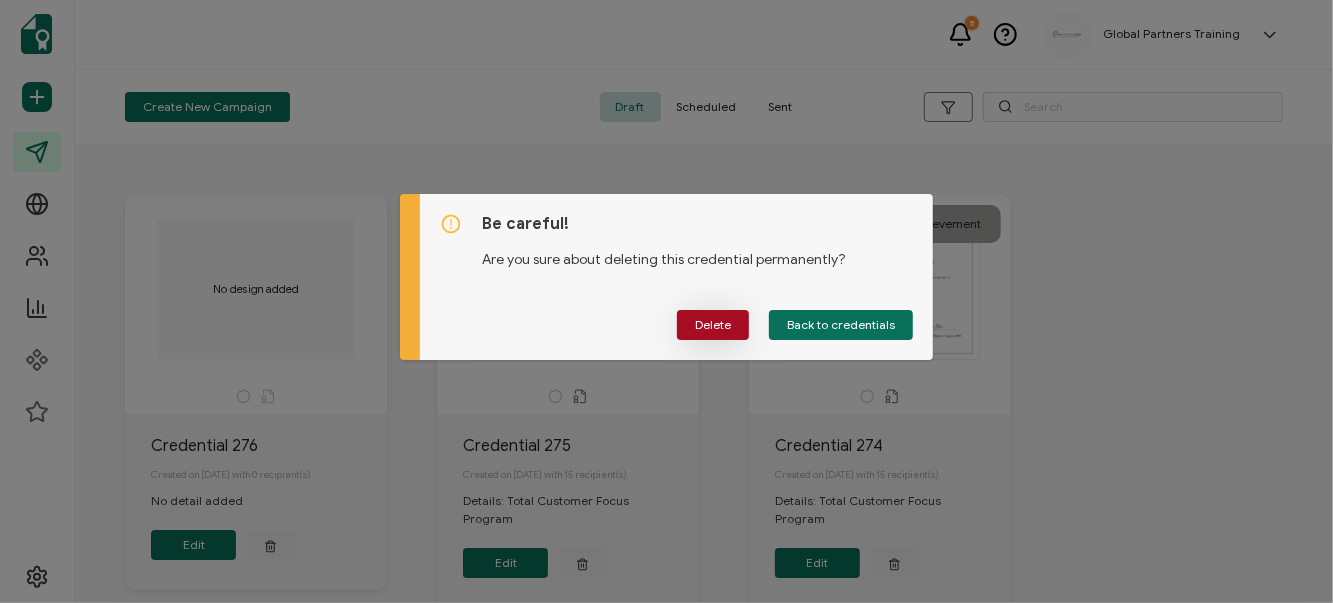 click on "Delete" at bounding box center (713, 325) 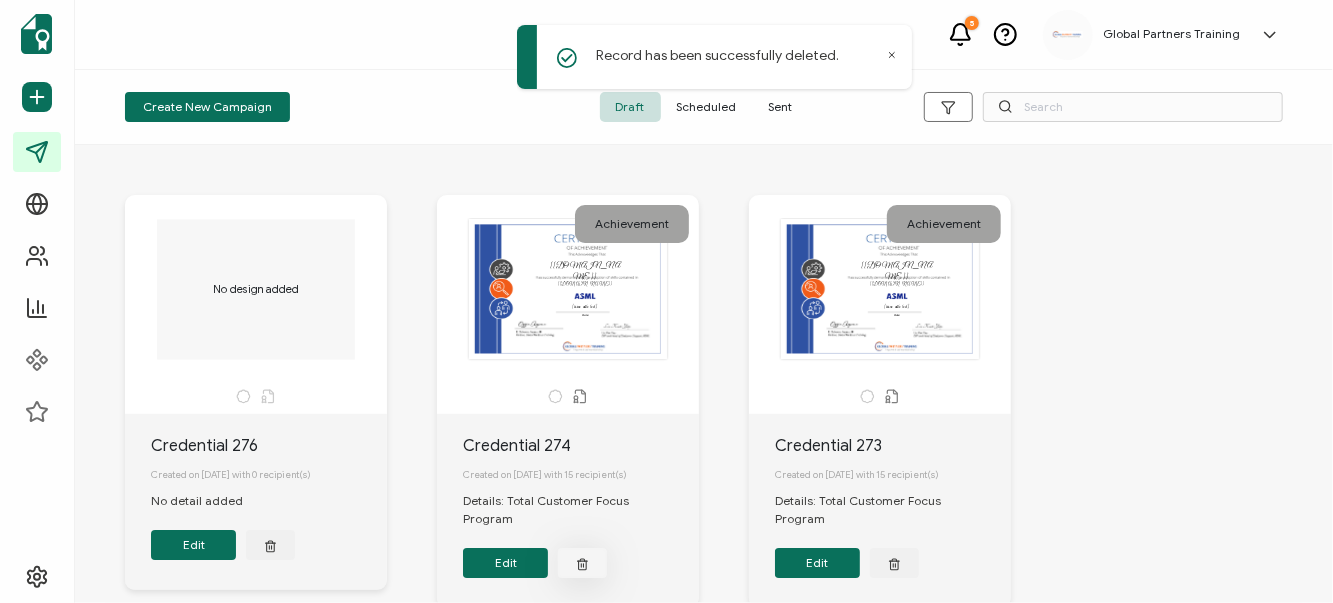 click at bounding box center [270, 545] 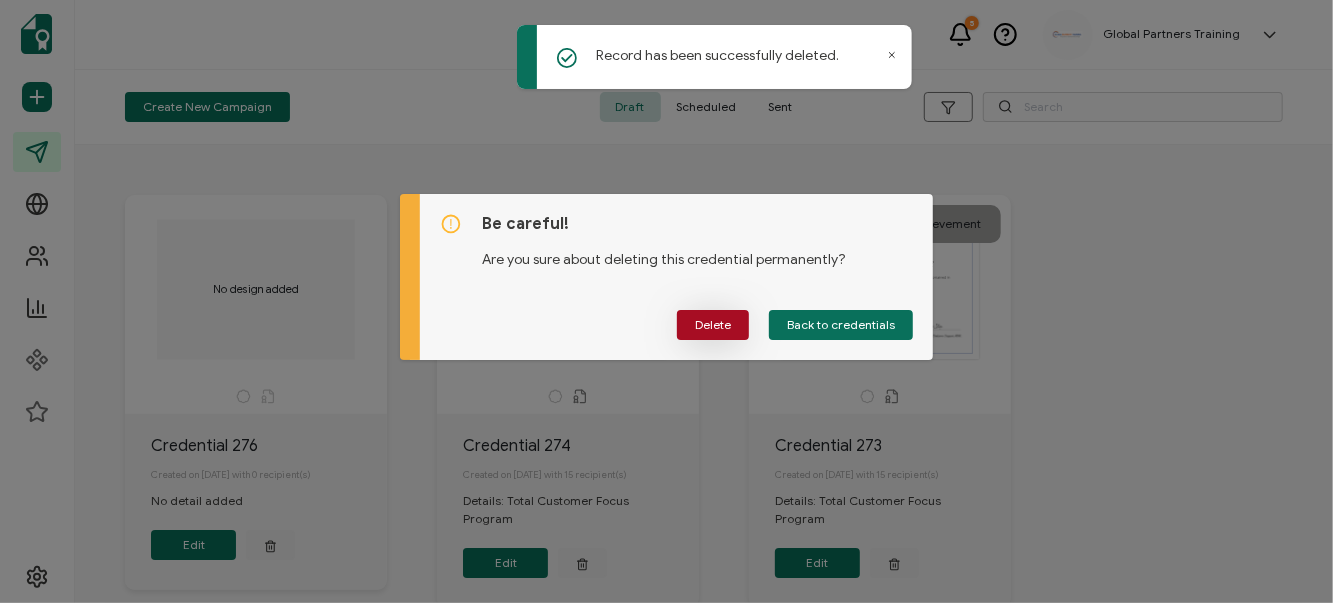 click on "Delete" at bounding box center (713, 325) 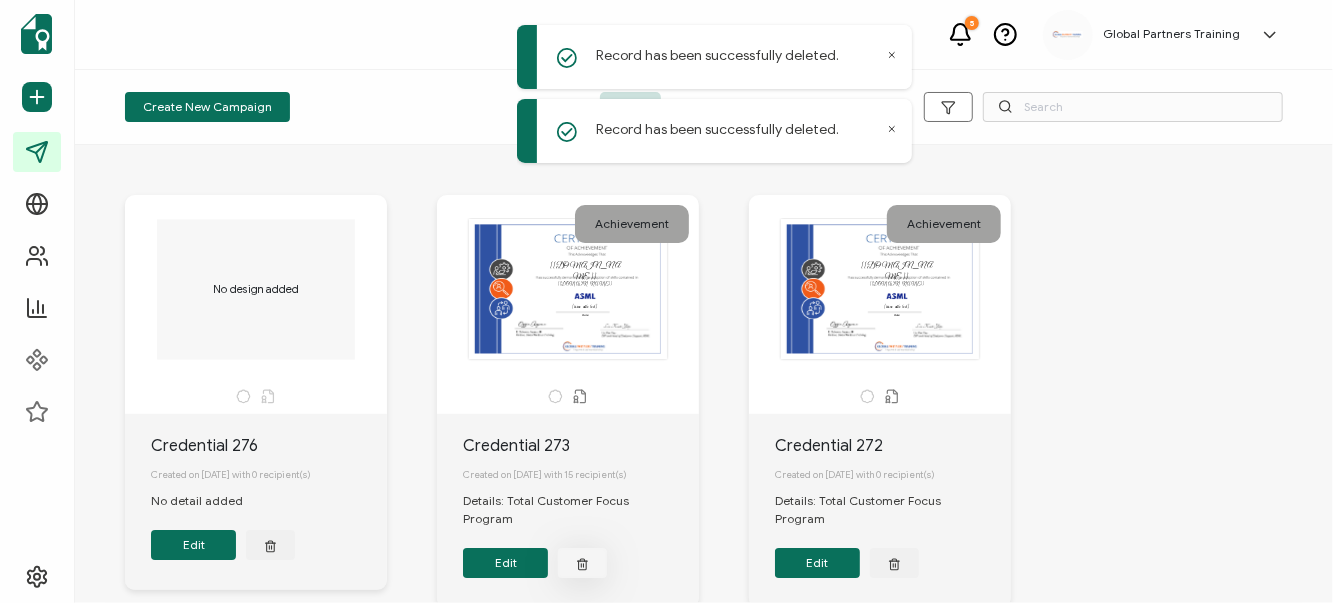 click 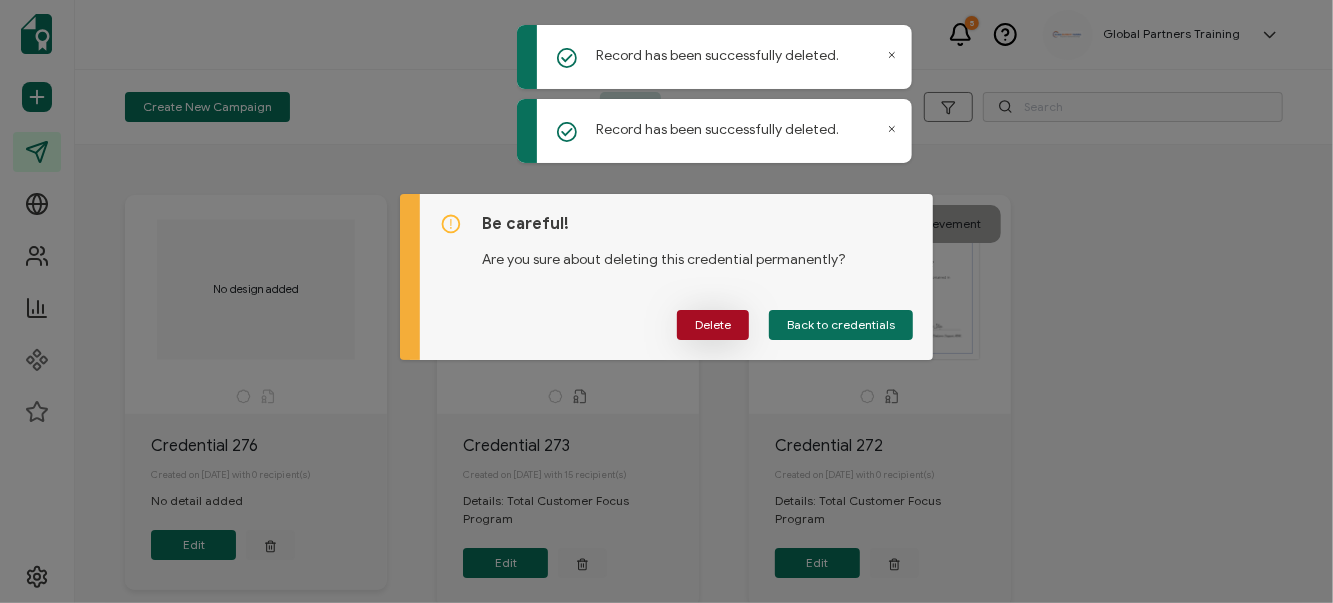click on "Delete" at bounding box center (713, 325) 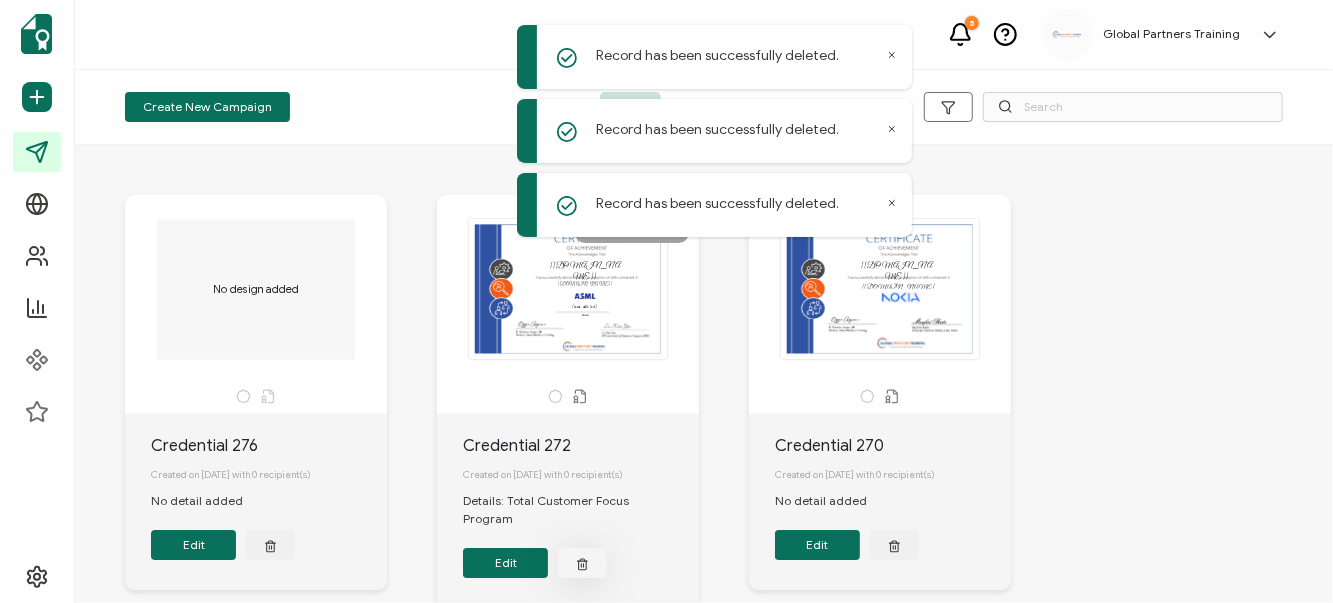 click 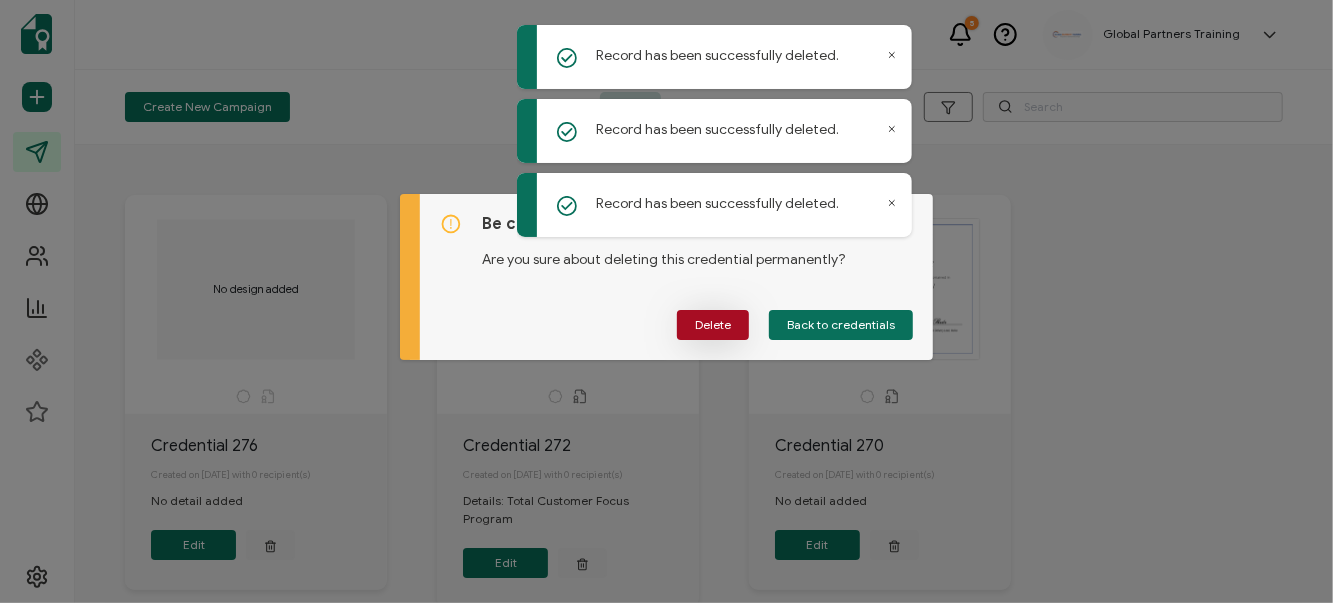 click on "Delete" at bounding box center [713, 325] 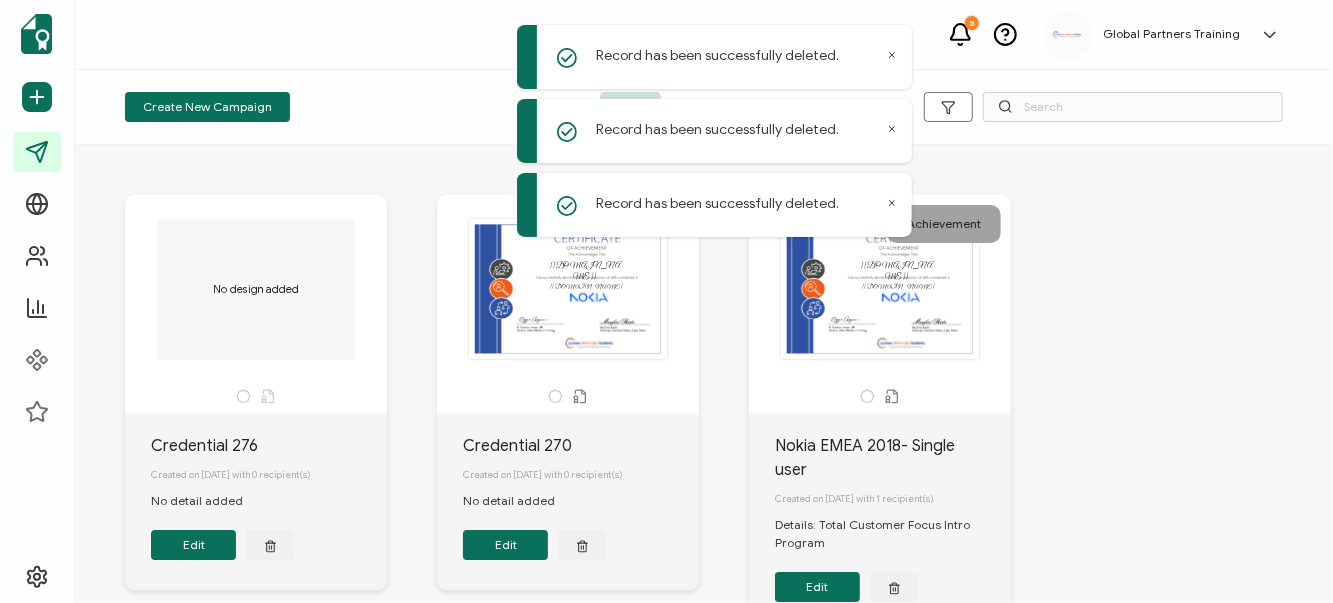 click on "Create New Campaign" at bounding box center (318, 107) 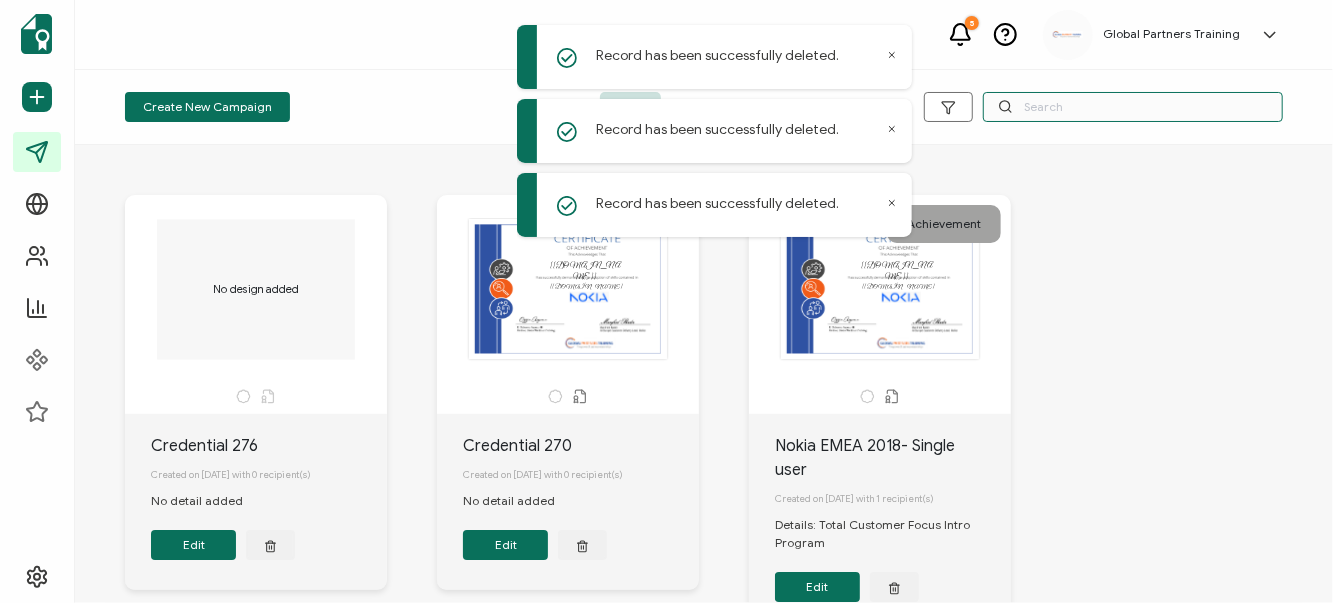 click at bounding box center [1133, 107] 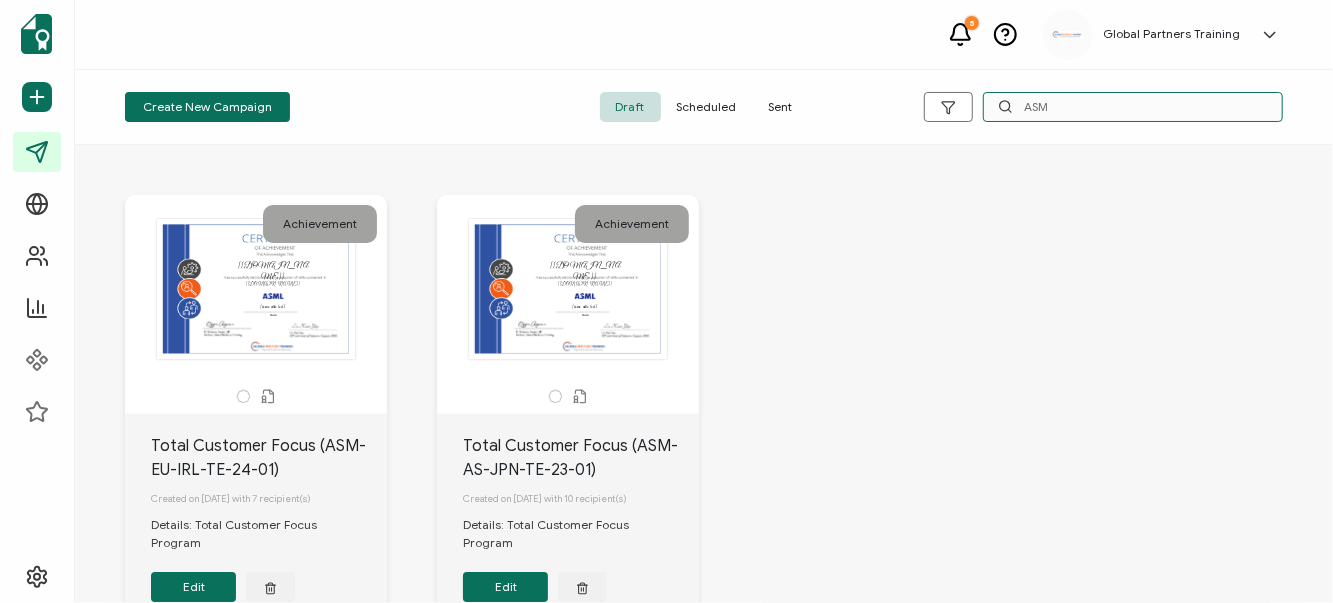type on "ASM" 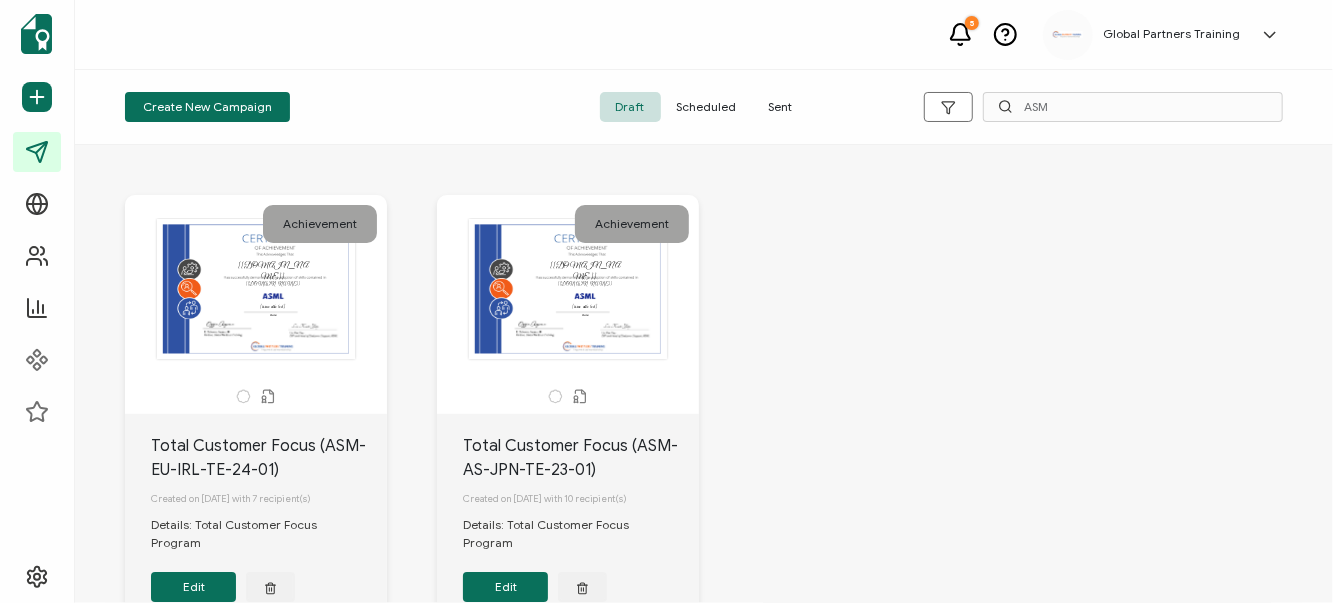 click on "Sent" at bounding box center [781, 107] 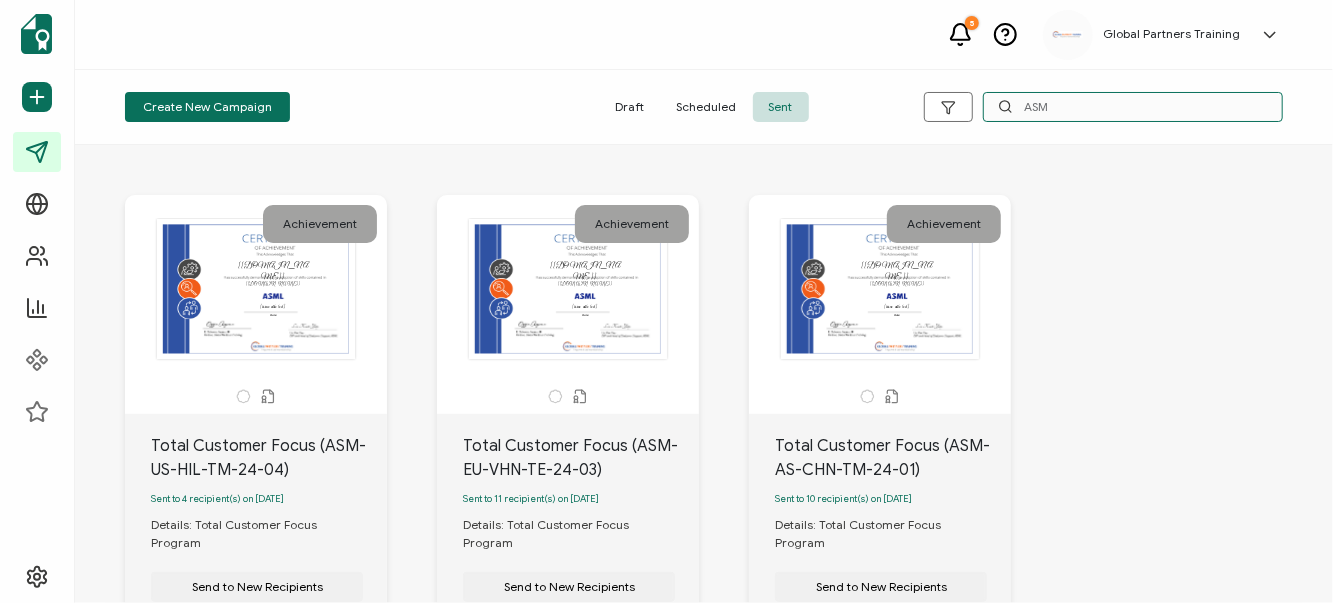 type on "ASM" 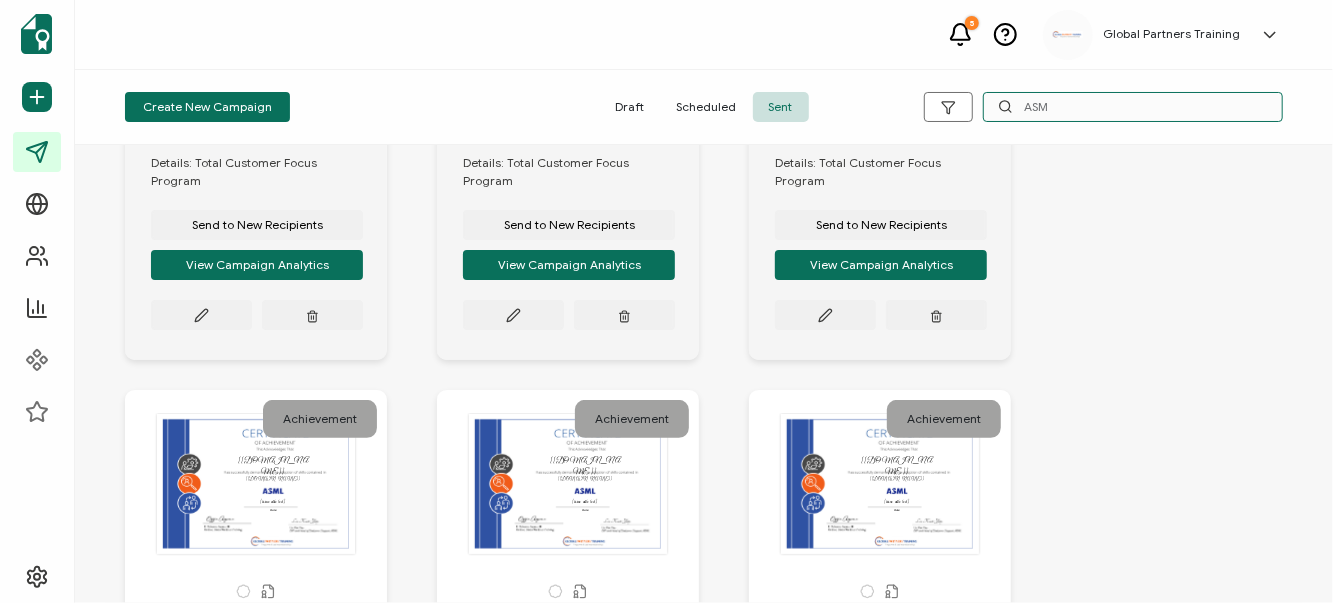 scroll, scrollTop: 370, scrollLeft: 0, axis: vertical 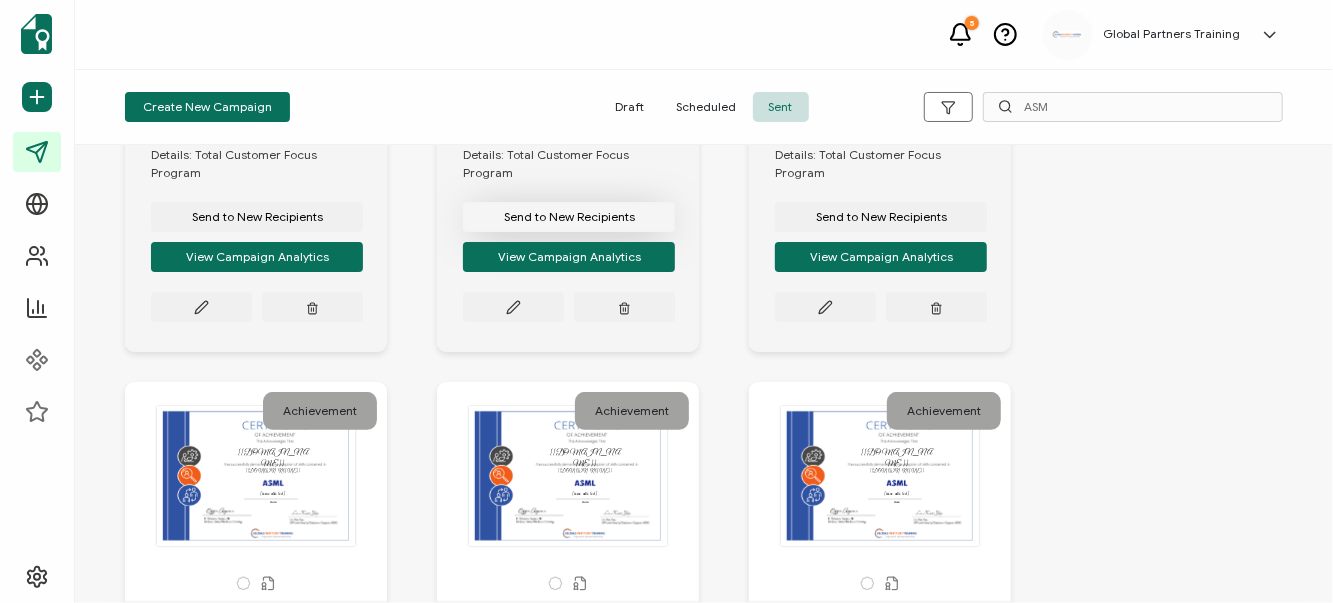 click on "Send to New Recipients" at bounding box center [257, 217] 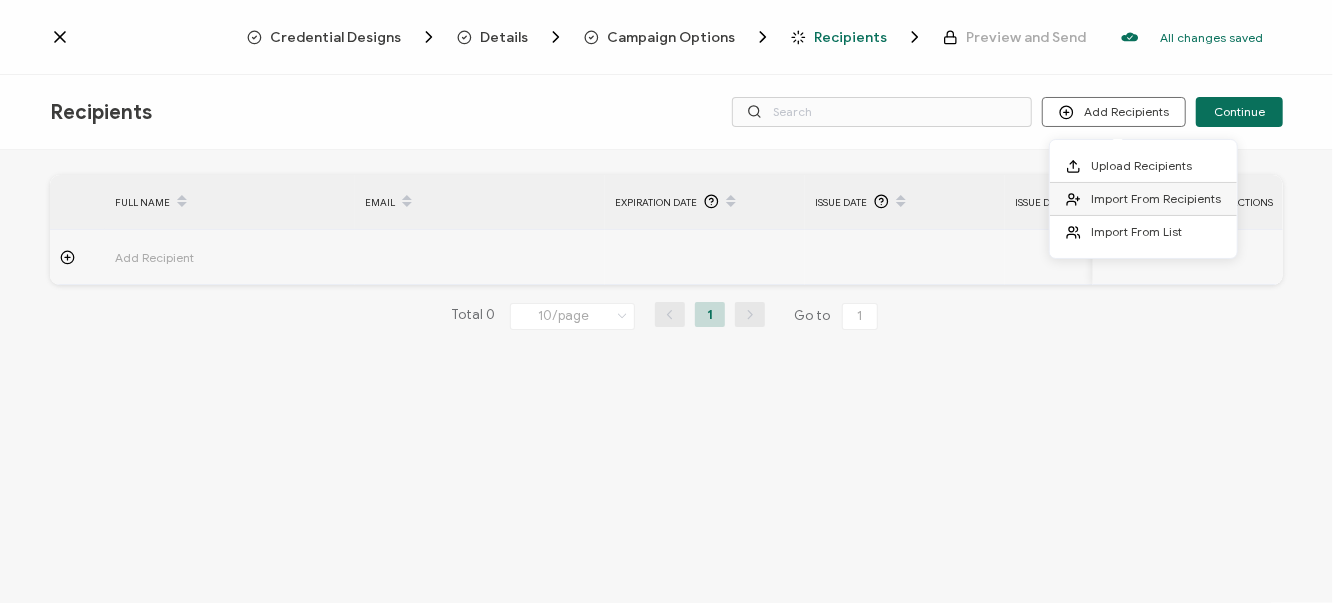 click on "Import From Recipients" at bounding box center (1156, 198) 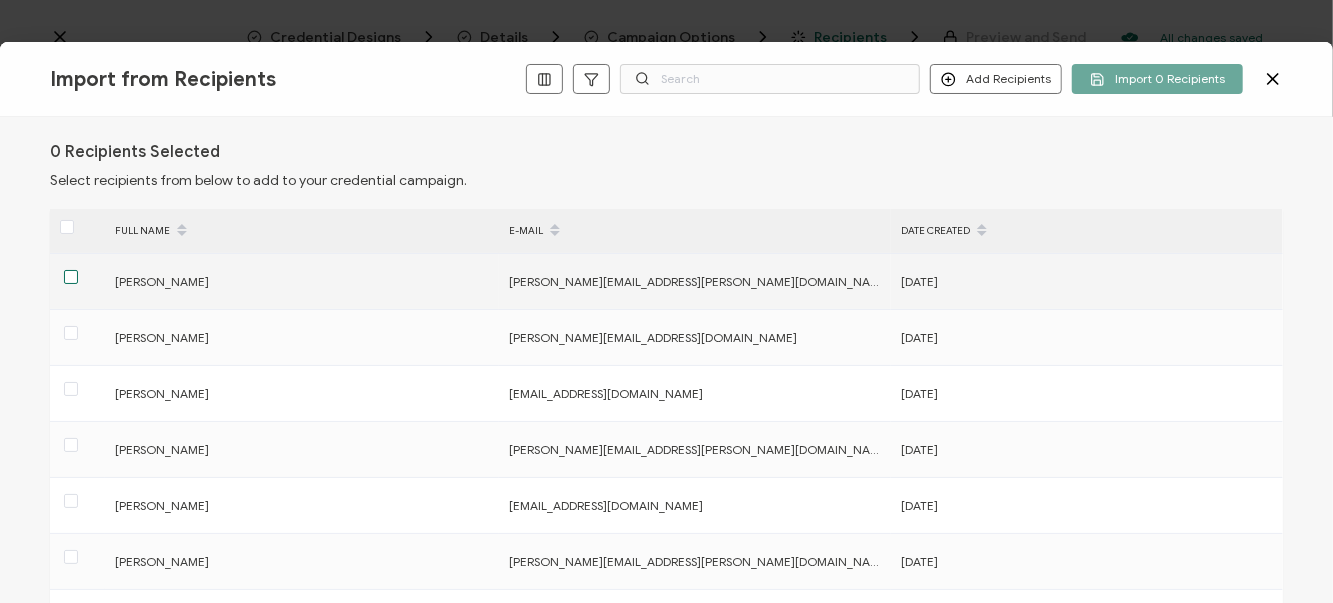 click at bounding box center [71, 277] 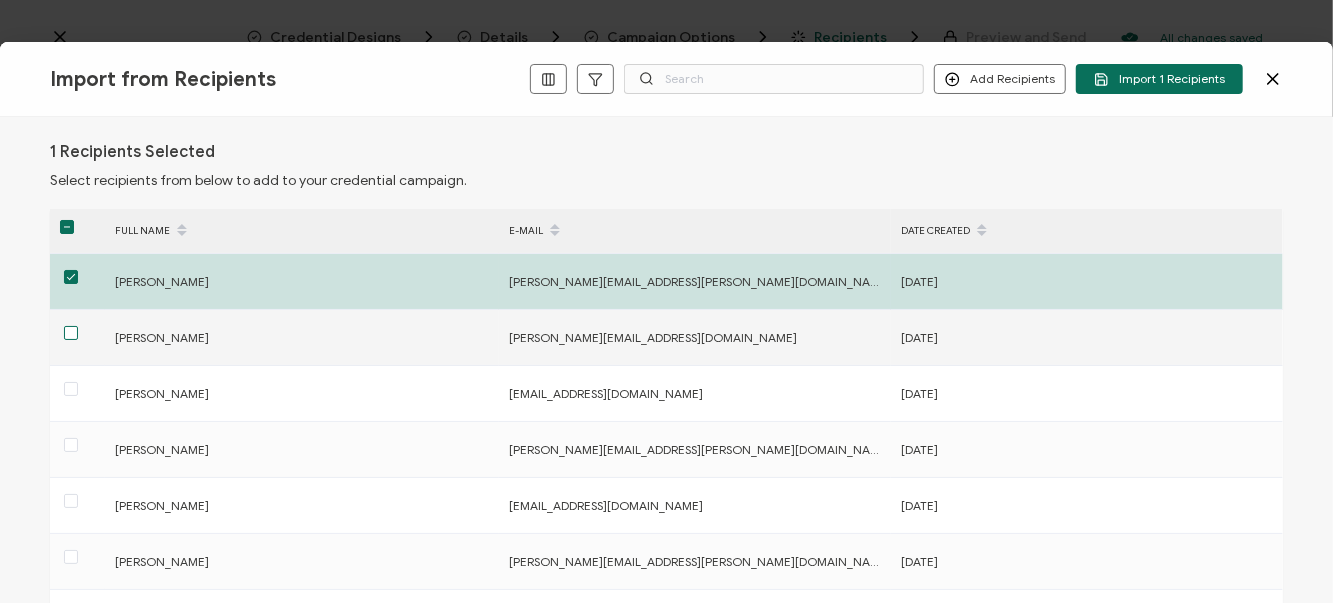 click at bounding box center [71, 333] 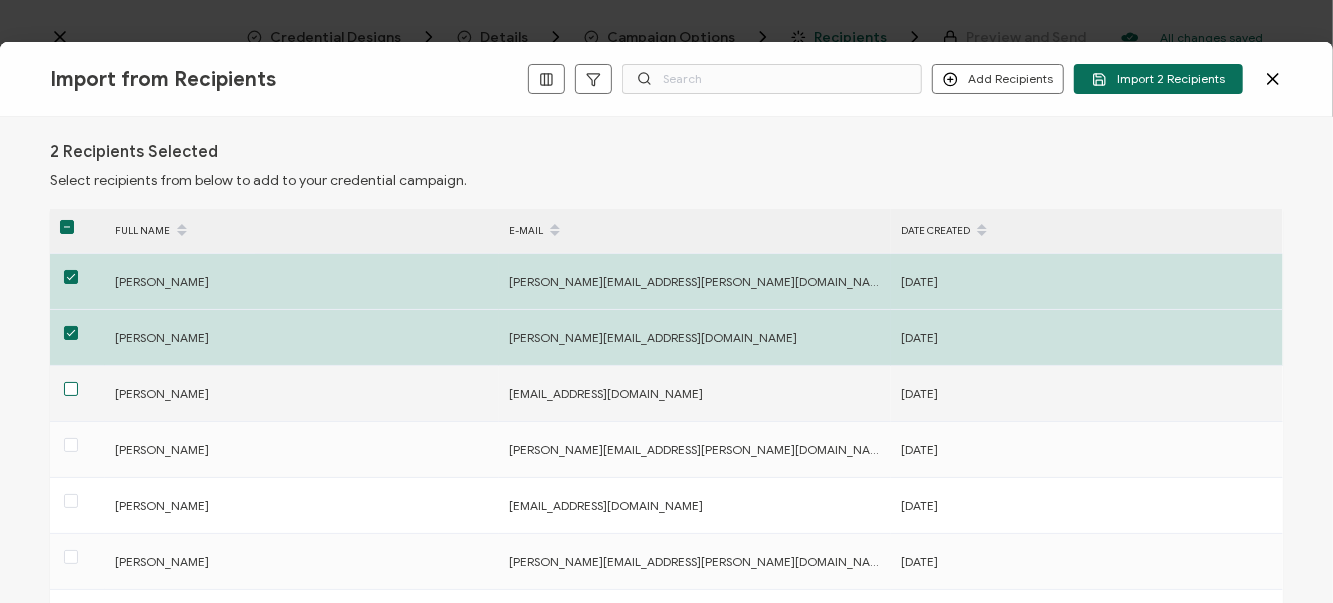 click at bounding box center (71, 389) 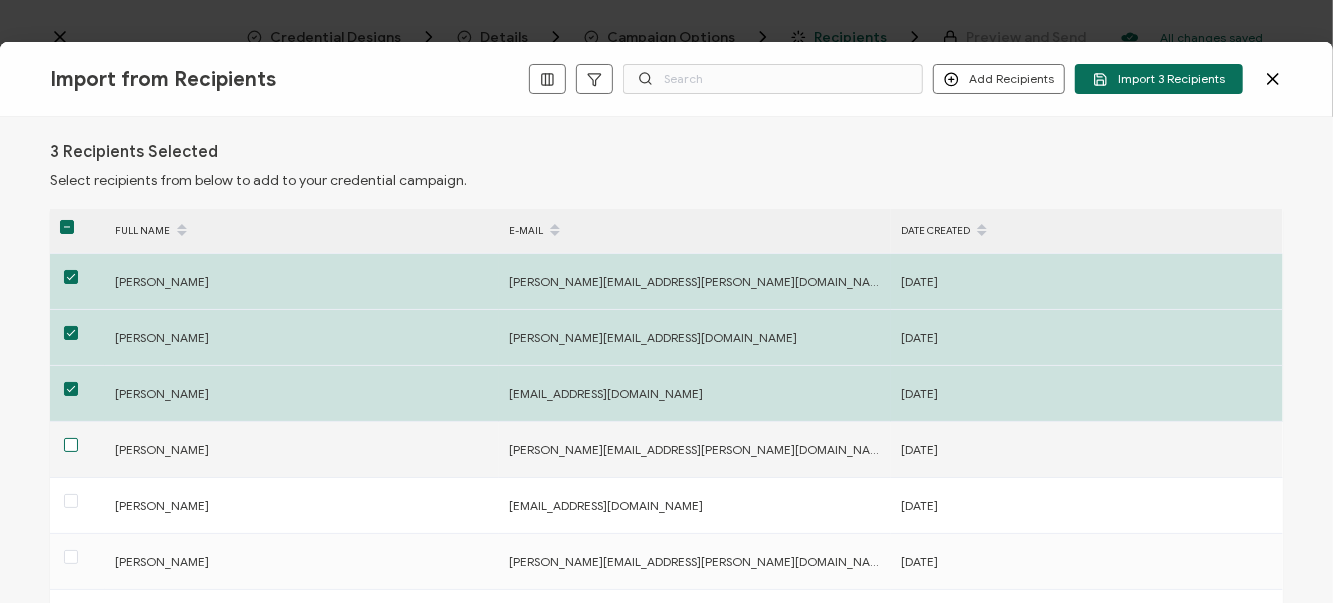 click at bounding box center (71, 445) 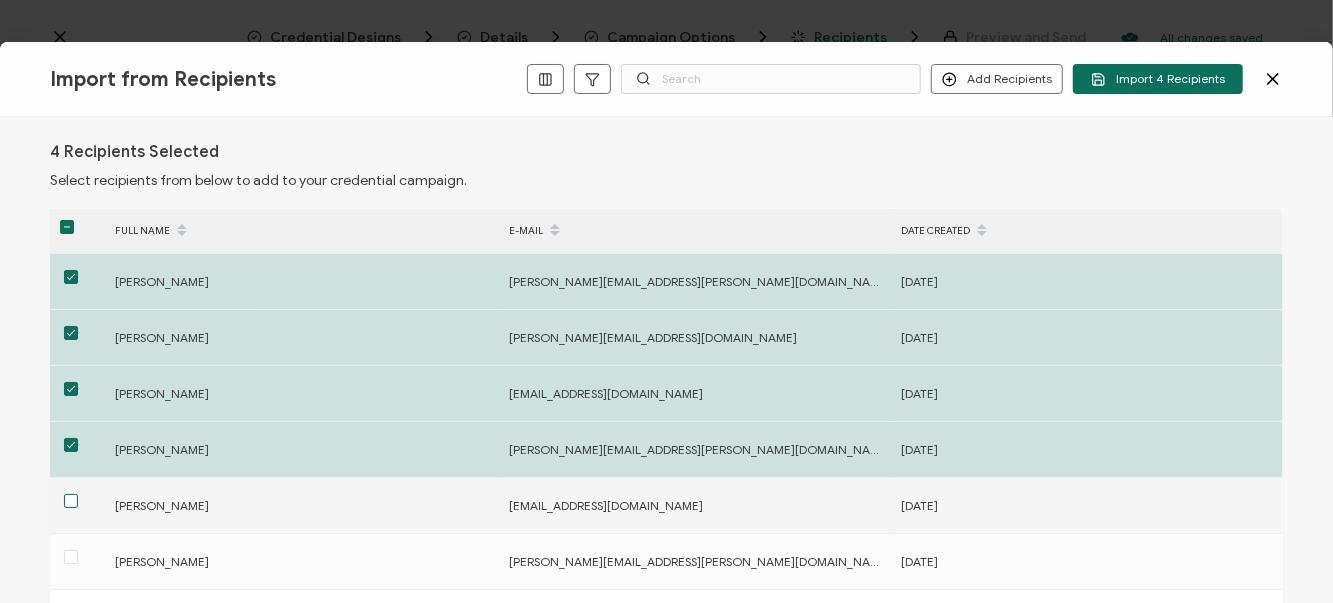 click at bounding box center [71, 501] 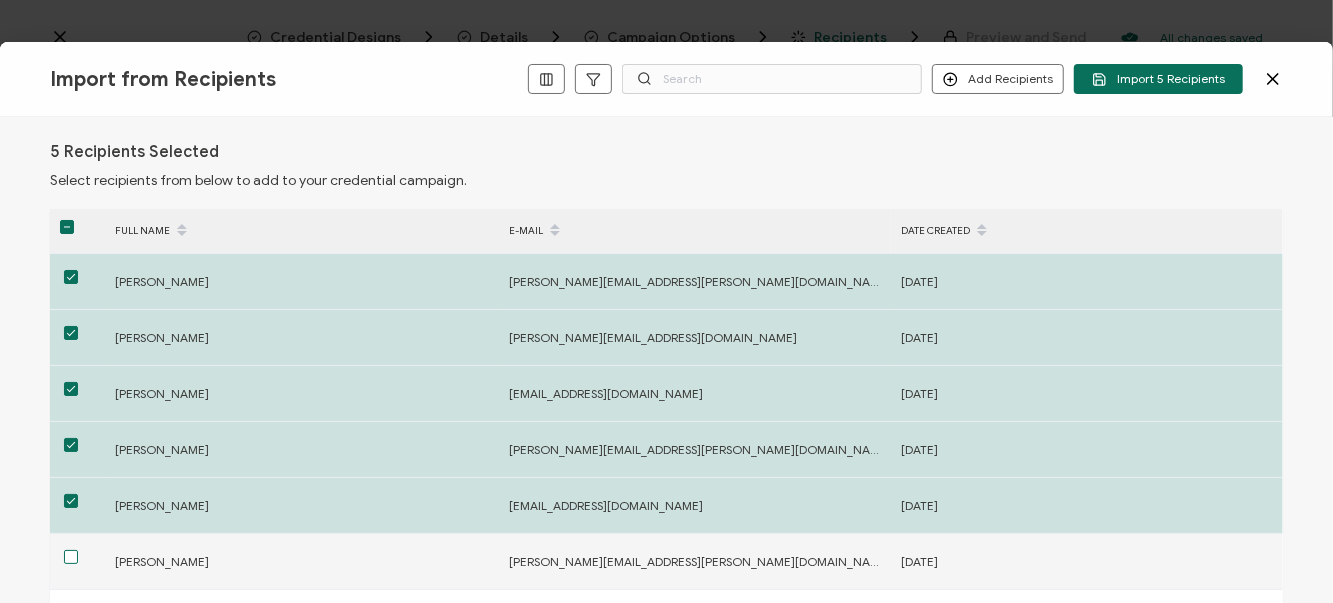 click at bounding box center [71, 557] 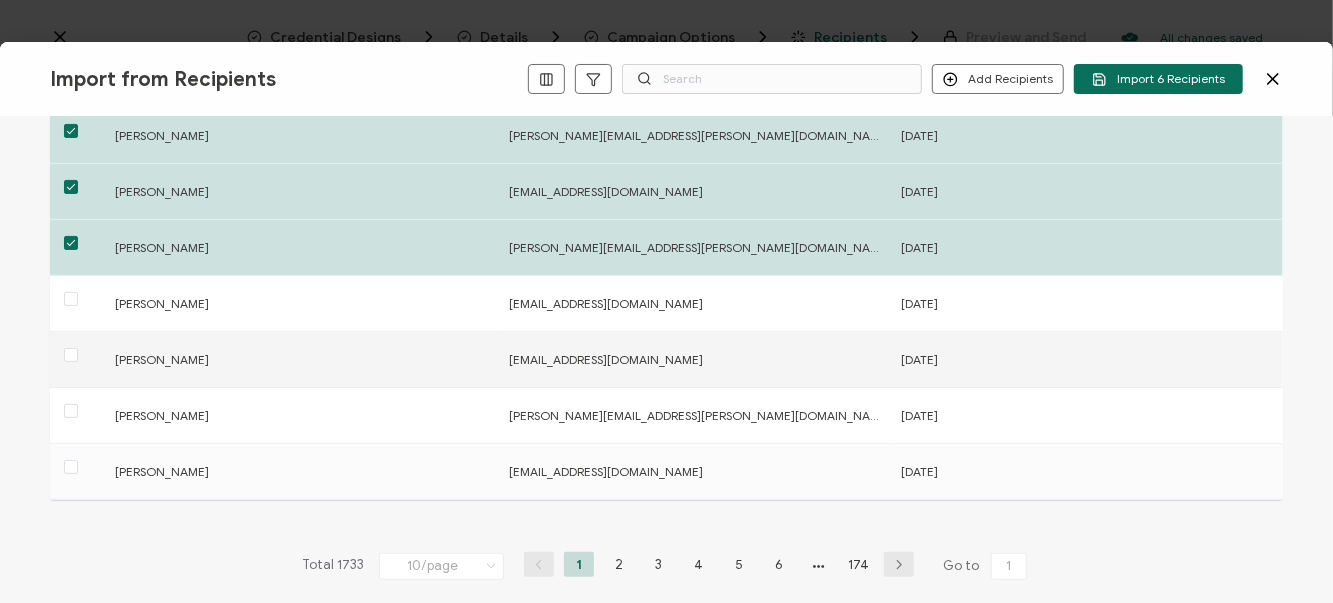 scroll, scrollTop: 323, scrollLeft: 0, axis: vertical 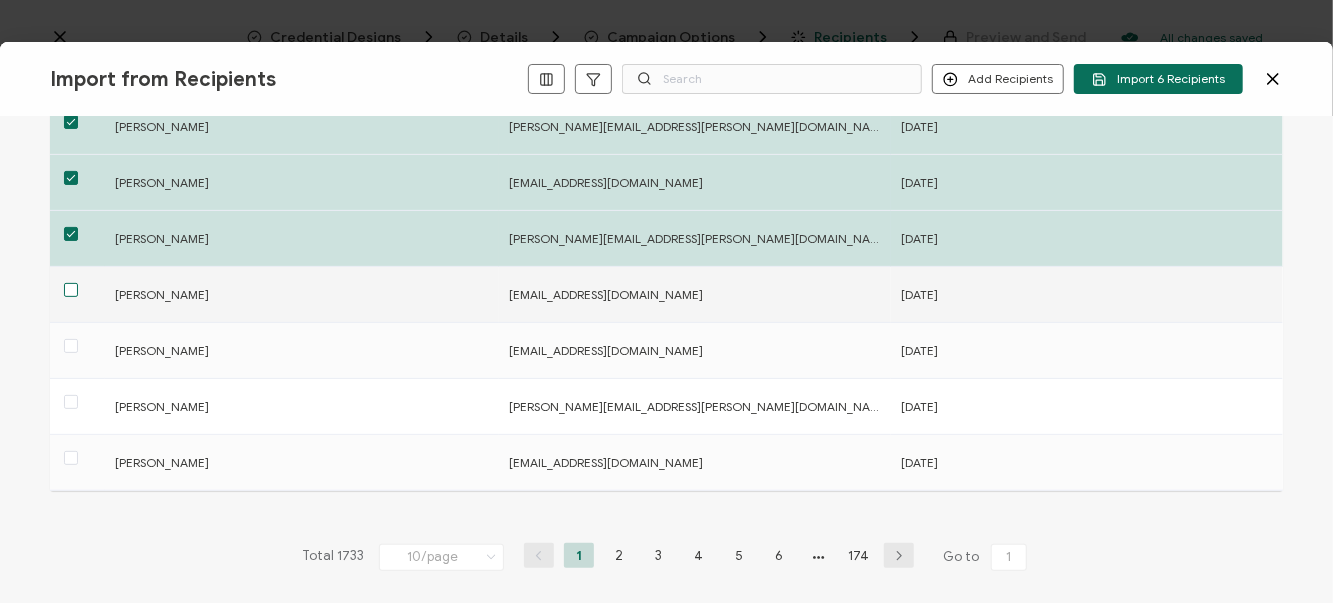 click at bounding box center (71, 290) 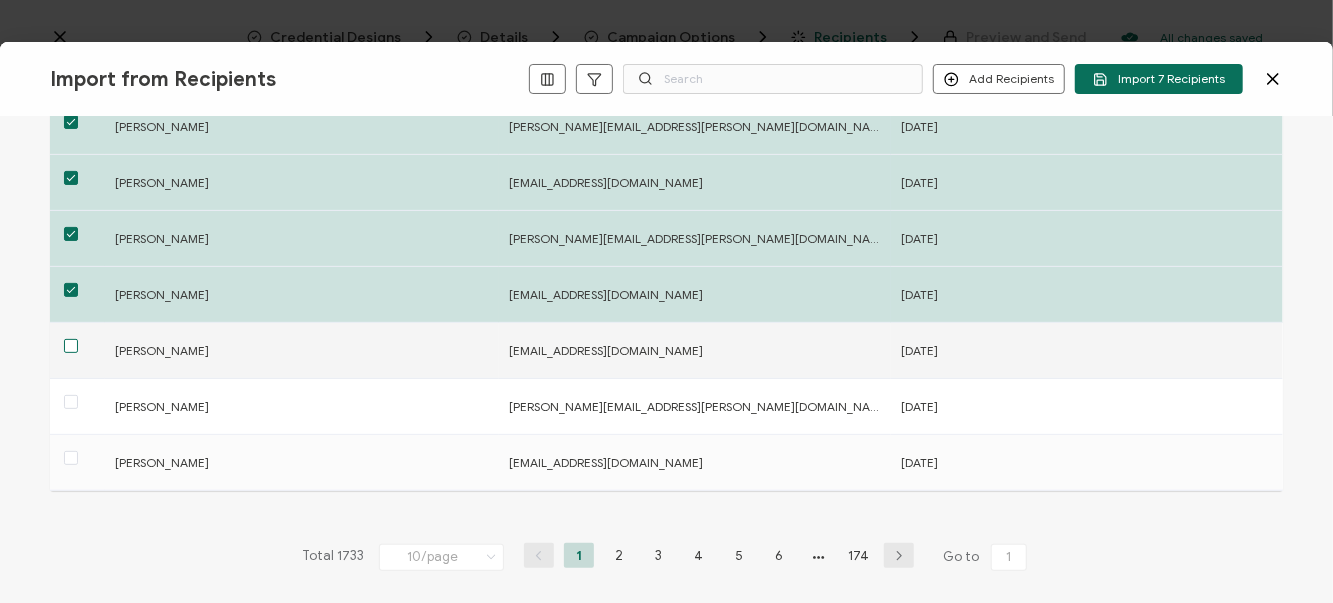 click at bounding box center [71, 346] 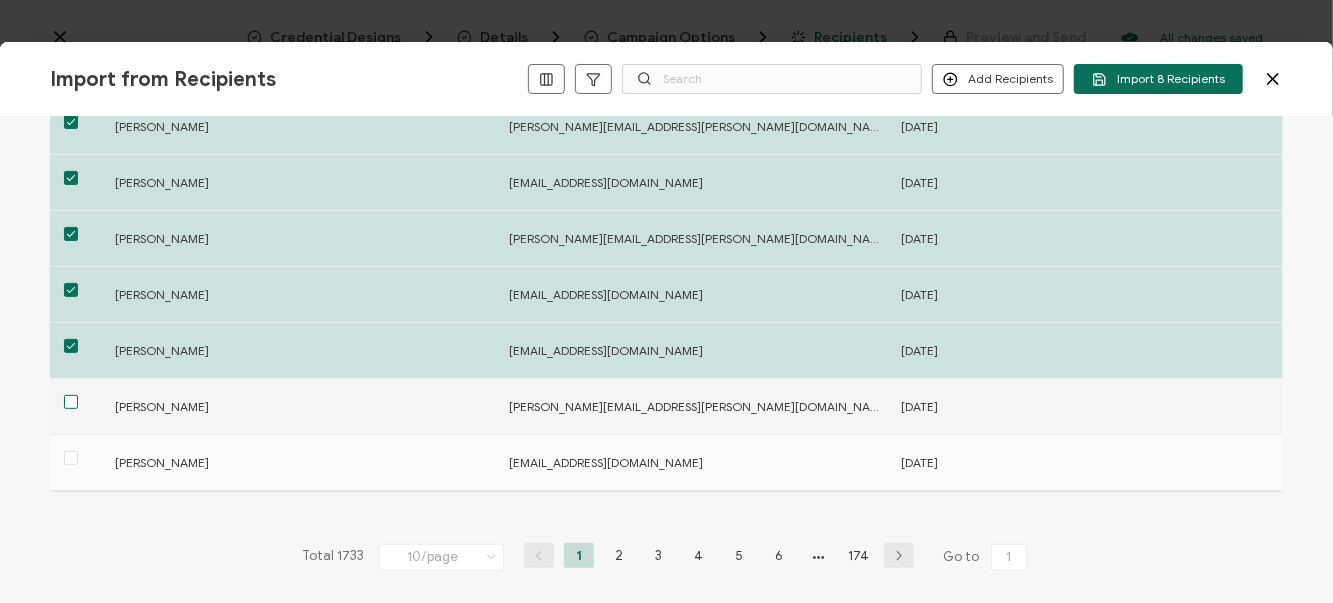 click at bounding box center [71, 402] 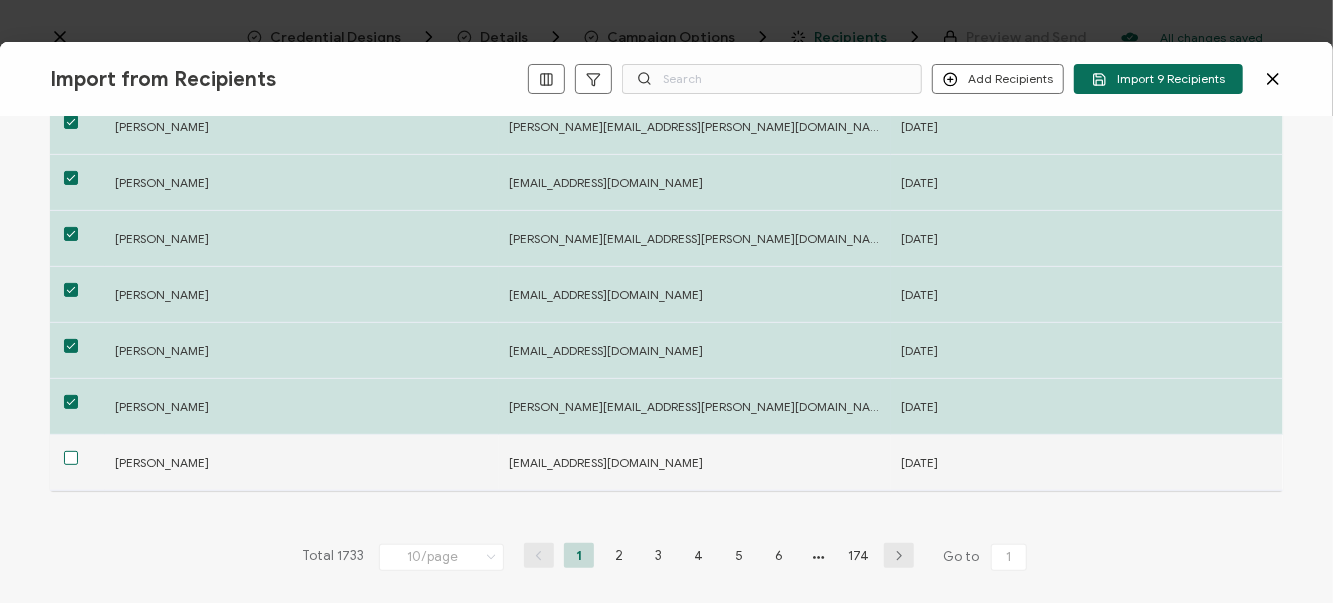 click at bounding box center [71, 458] 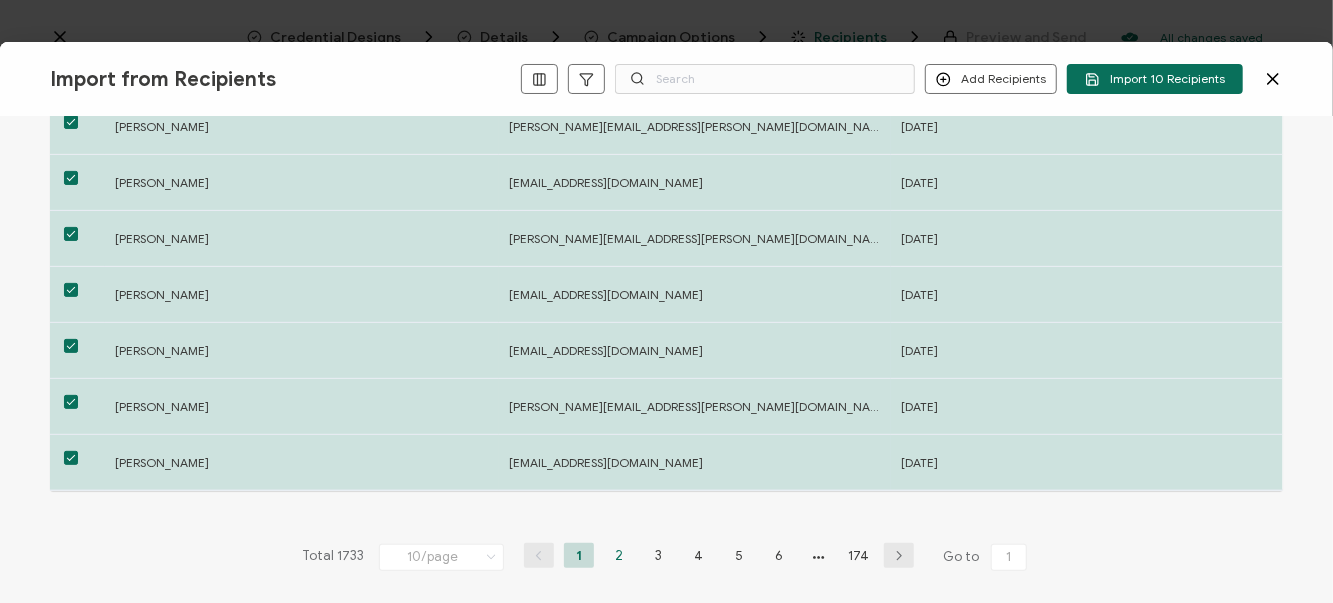 click on "2" at bounding box center [619, 555] 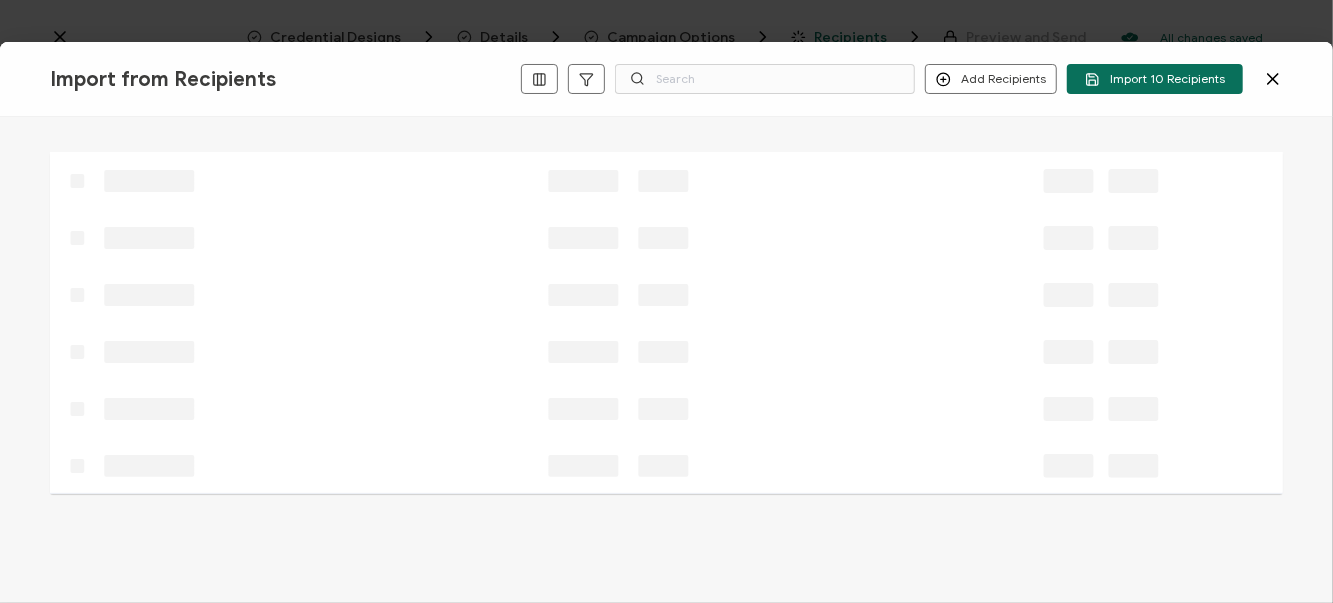 scroll, scrollTop: 0, scrollLeft: 0, axis: both 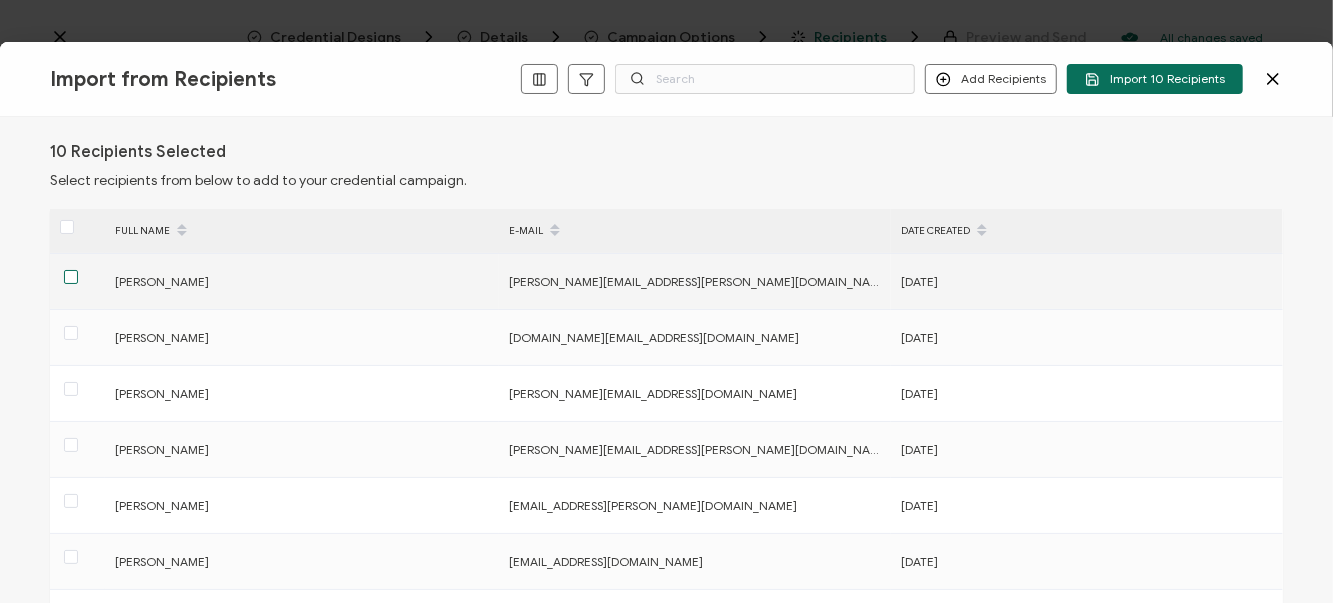click at bounding box center (78, 270) 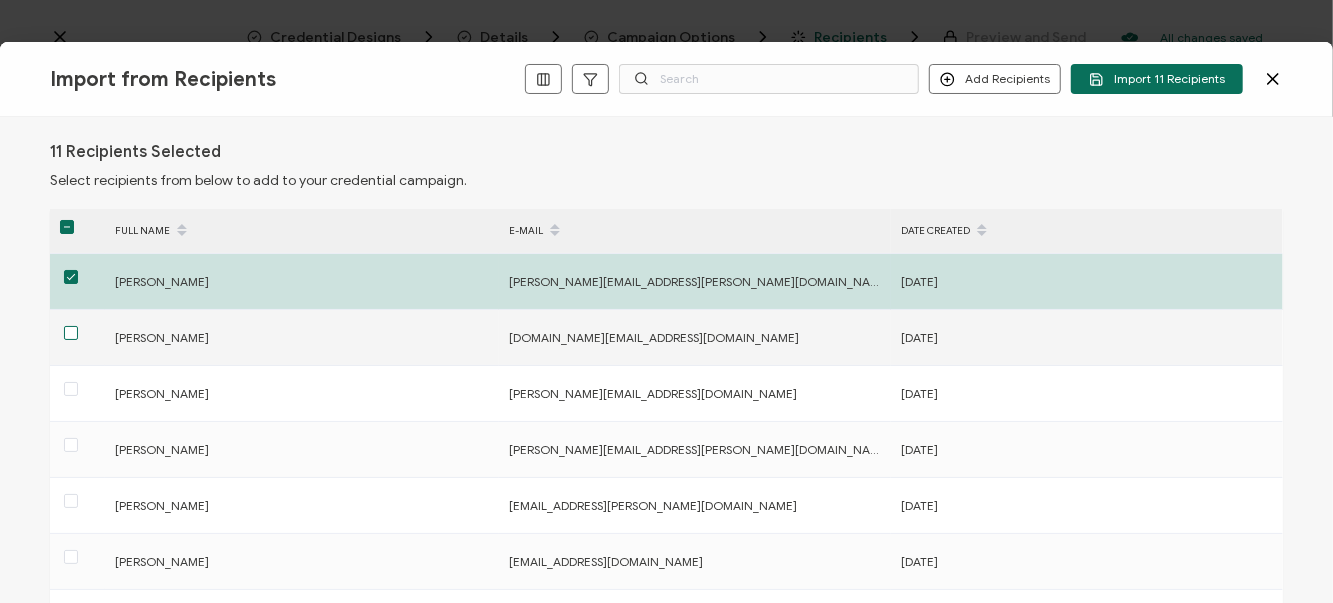 click at bounding box center [71, 333] 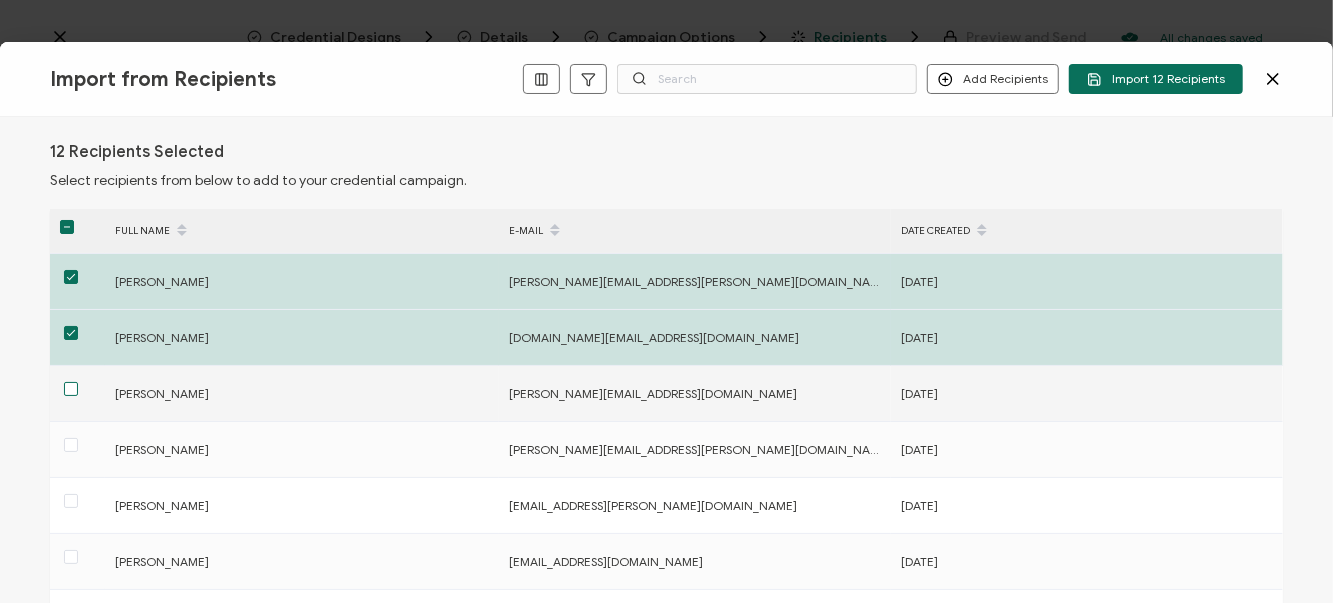 click at bounding box center [71, 389] 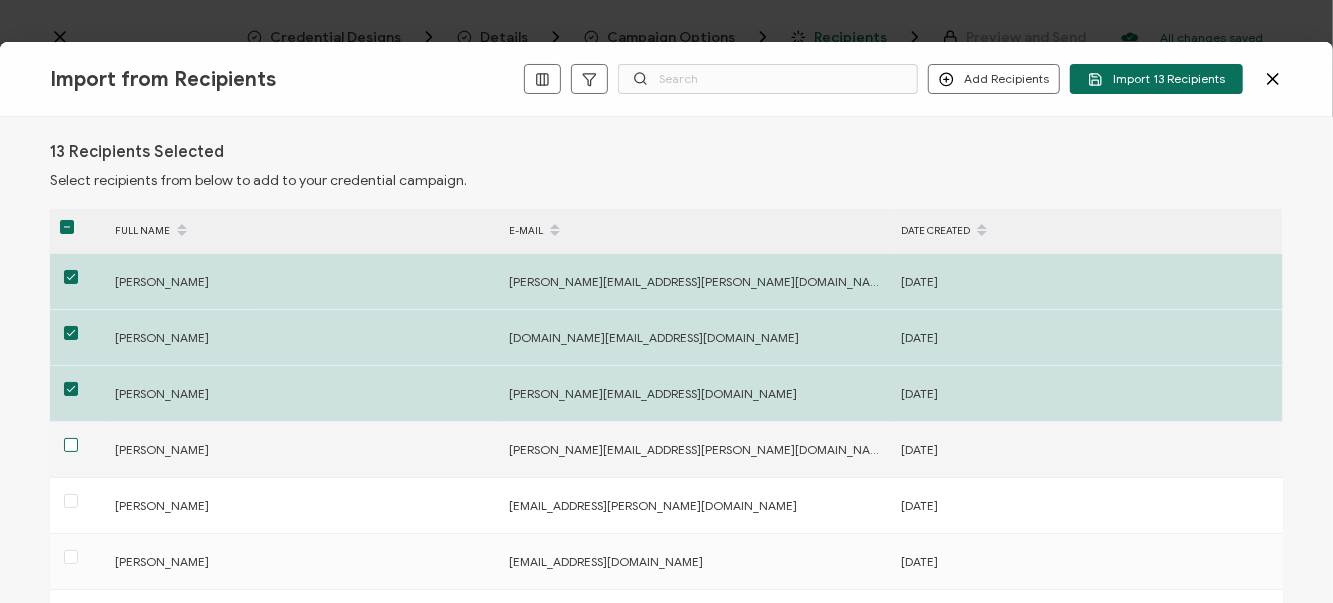 click at bounding box center [71, 445] 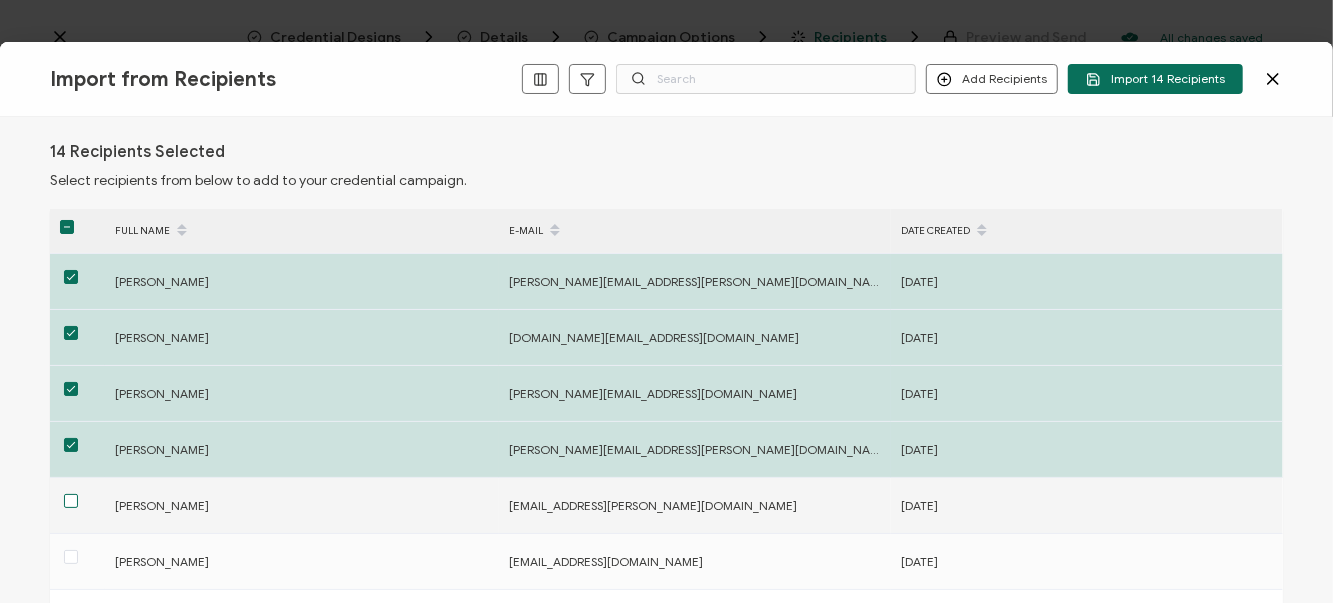 click at bounding box center (71, 501) 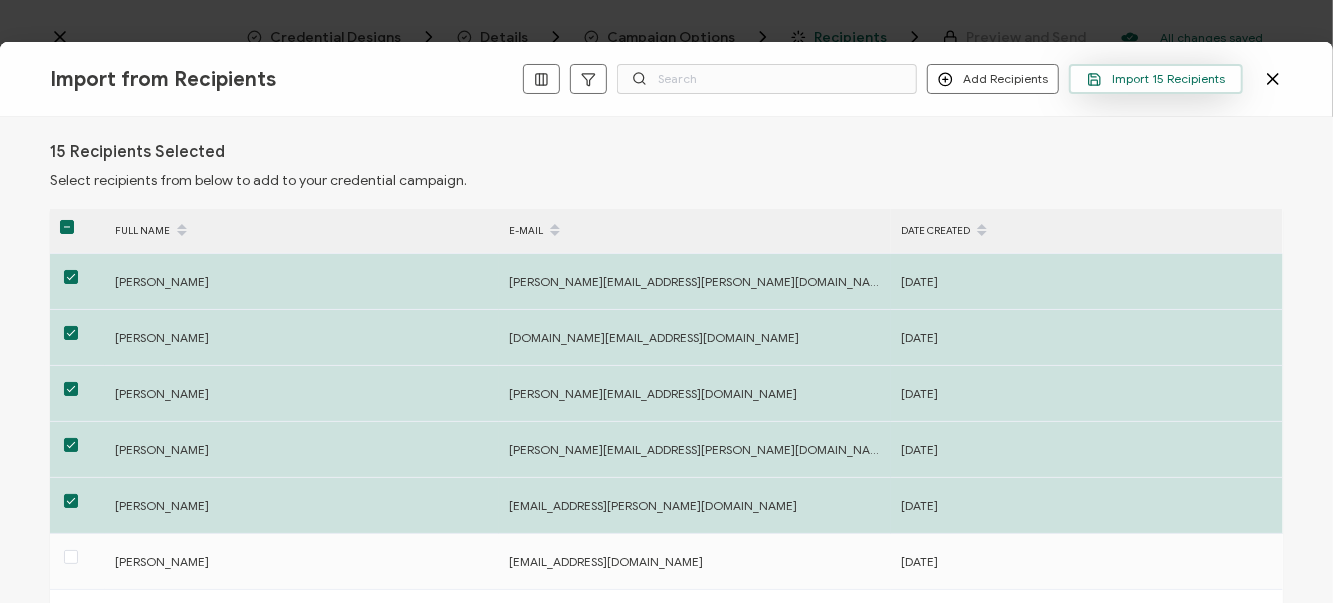 click on "Import 15 Recipients" at bounding box center (1156, 79) 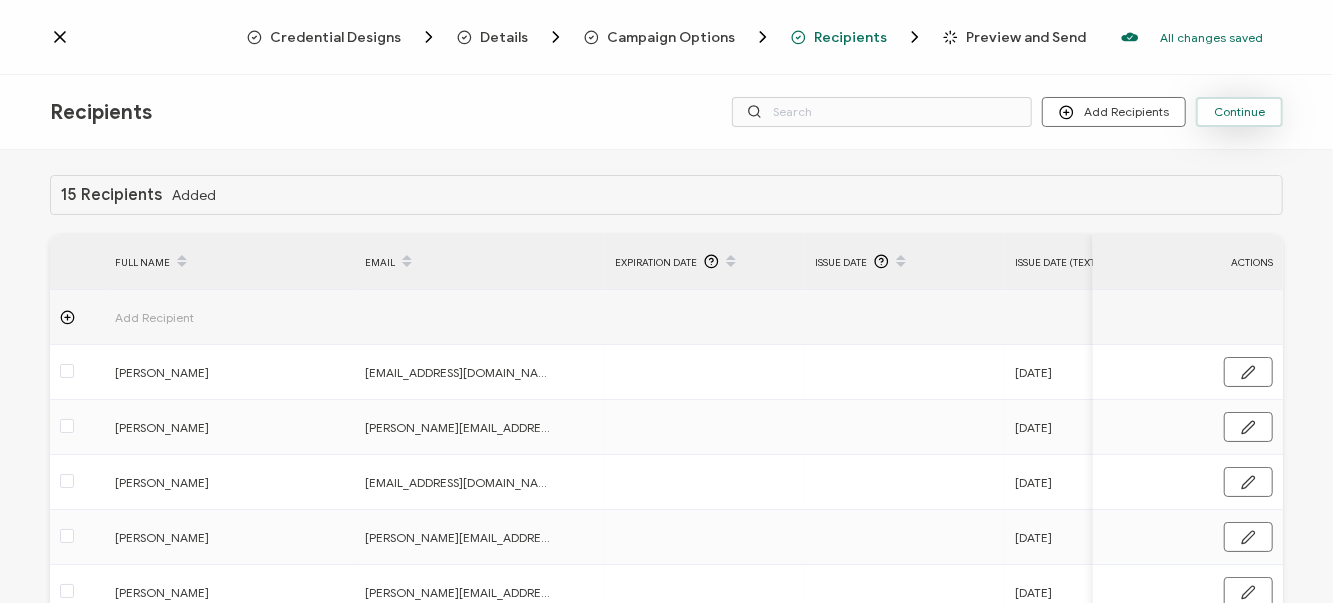 click on "Continue" at bounding box center (1239, 112) 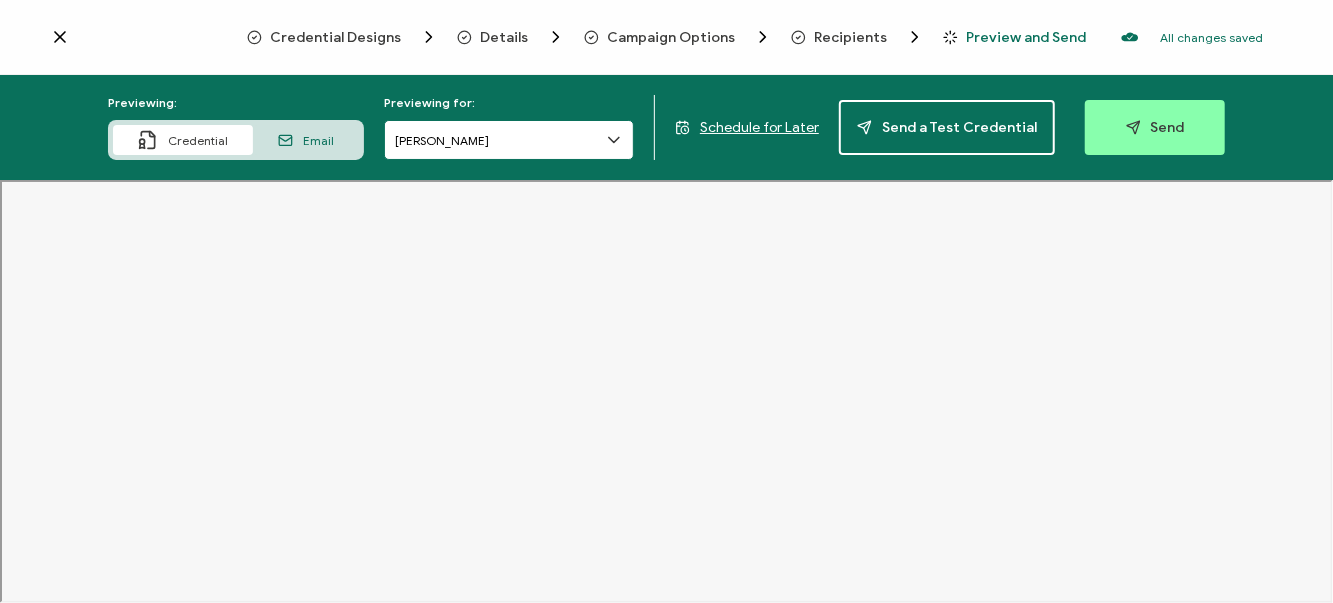 click on "[PERSON_NAME]" at bounding box center [509, 140] 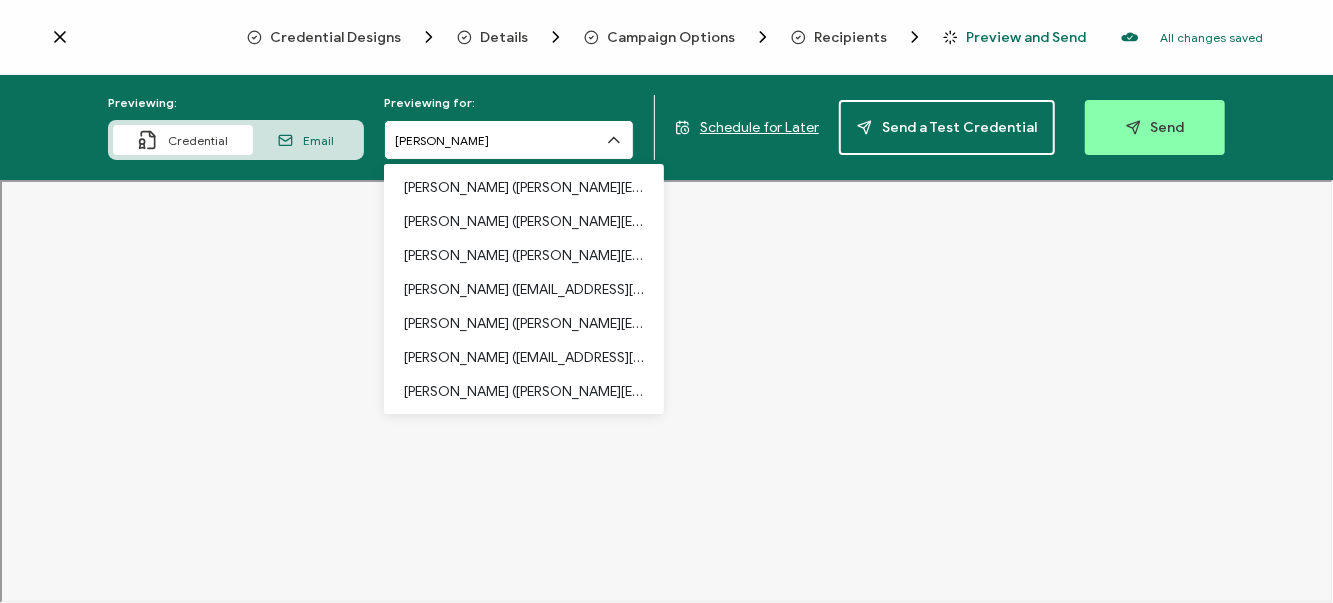 scroll, scrollTop: 137, scrollLeft: 0, axis: vertical 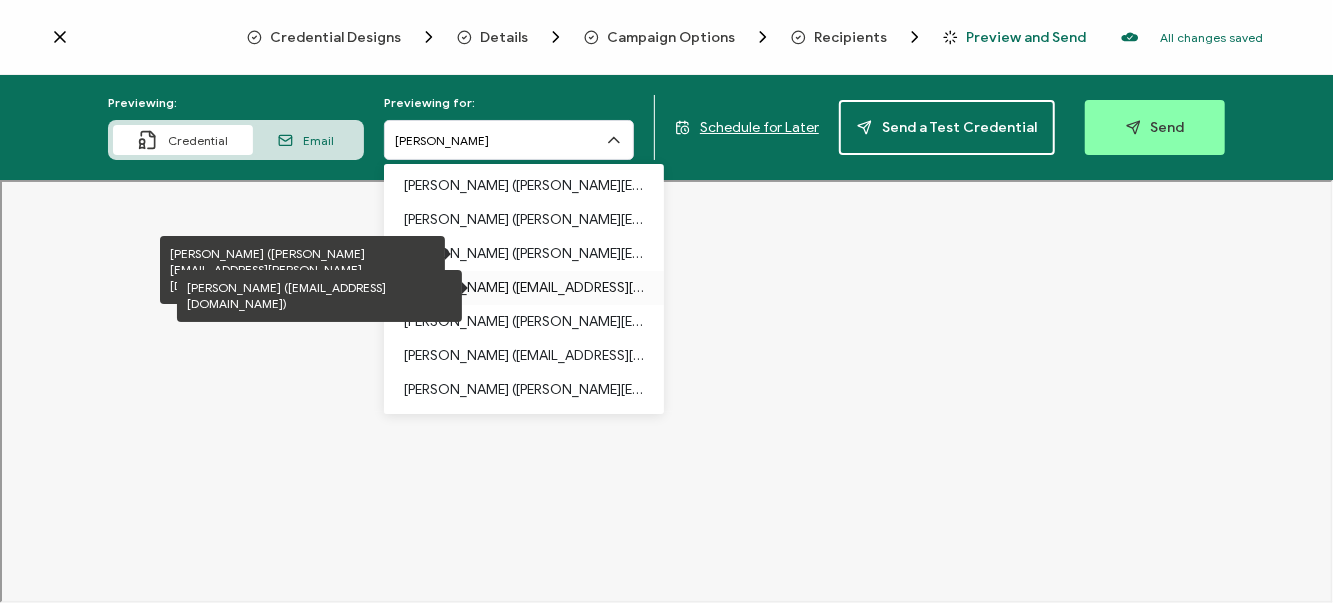 click on "[PERSON_NAME] ([EMAIL_ADDRESS][DOMAIN_NAME])" at bounding box center (524, 288) 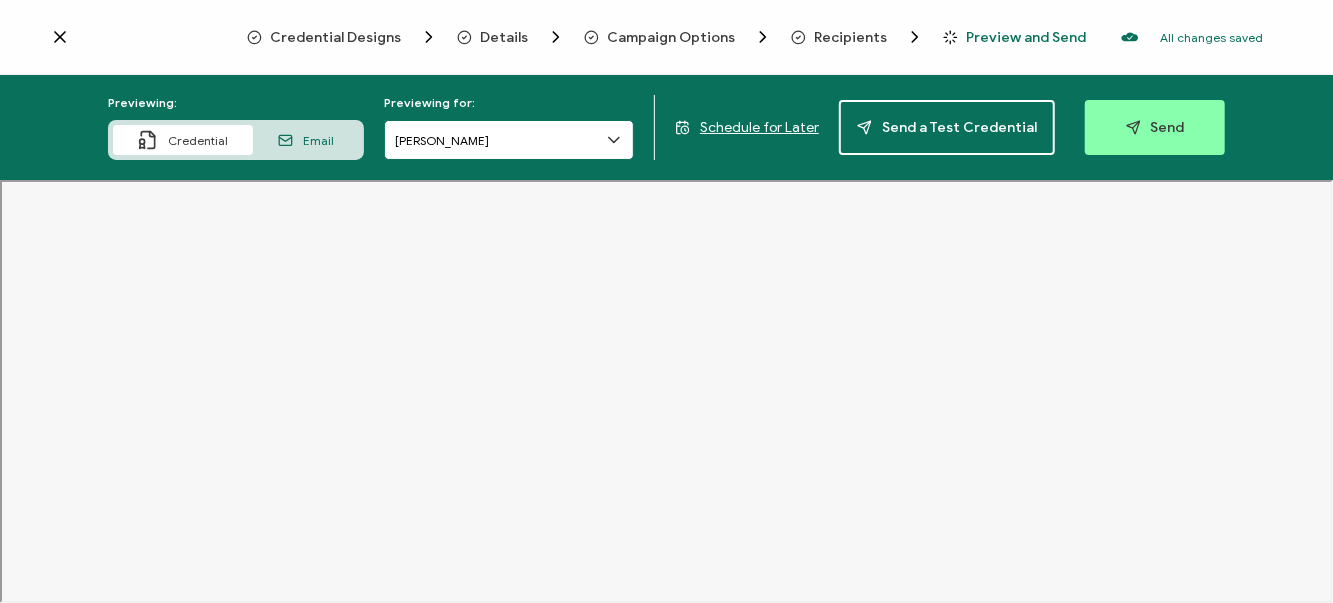 click on "[PERSON_NAME]" at bounding box center (509, 140) 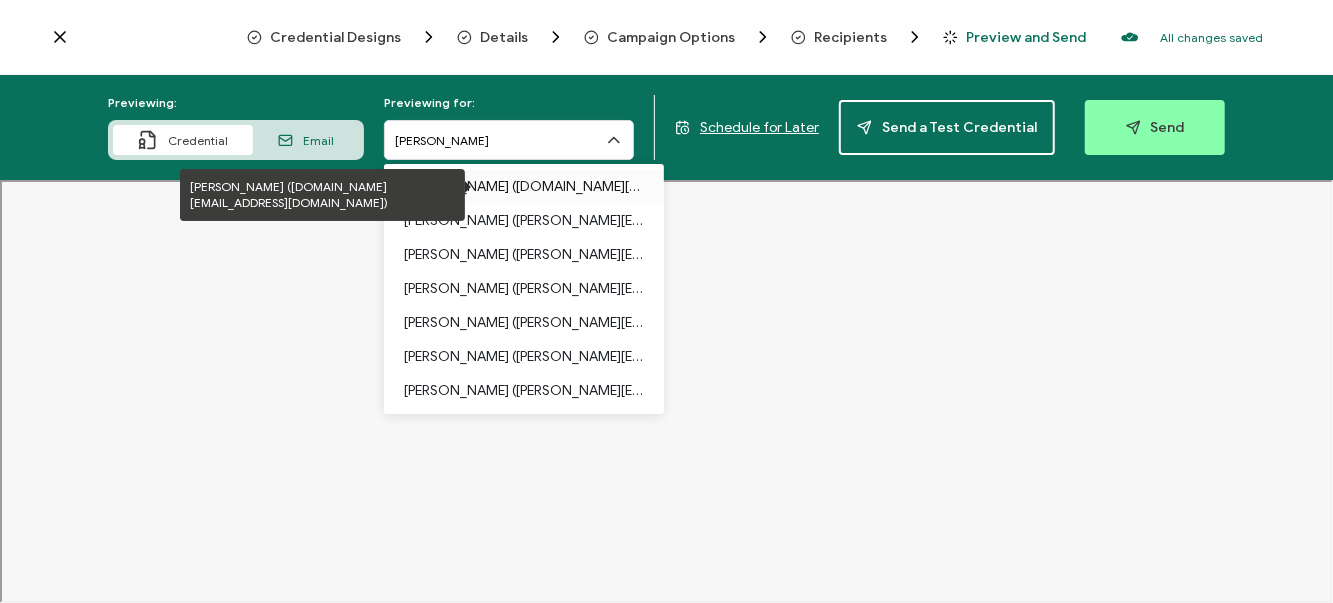 click on "[PERSON_NAME] ([DOMAIN_NAME][EMAIL_ADDRESS][DOMAIN_NAME])" at bounding box center (524, 187) 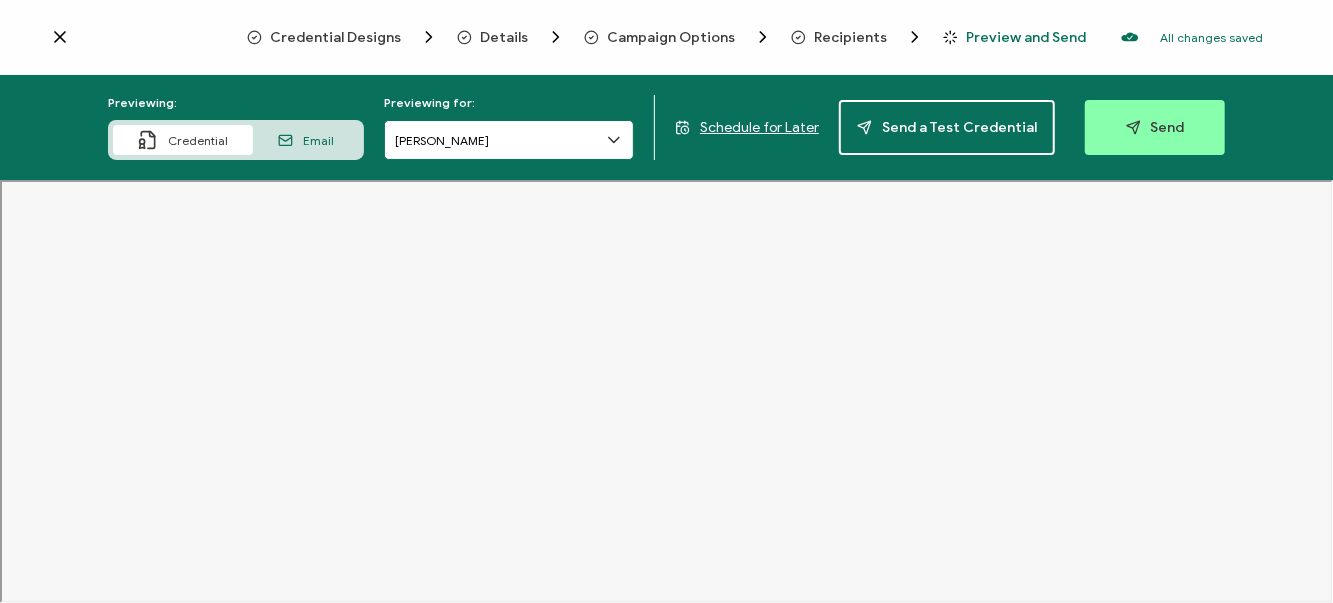 click on "[PERSON_NAME]" at bounding box center (509, 140) 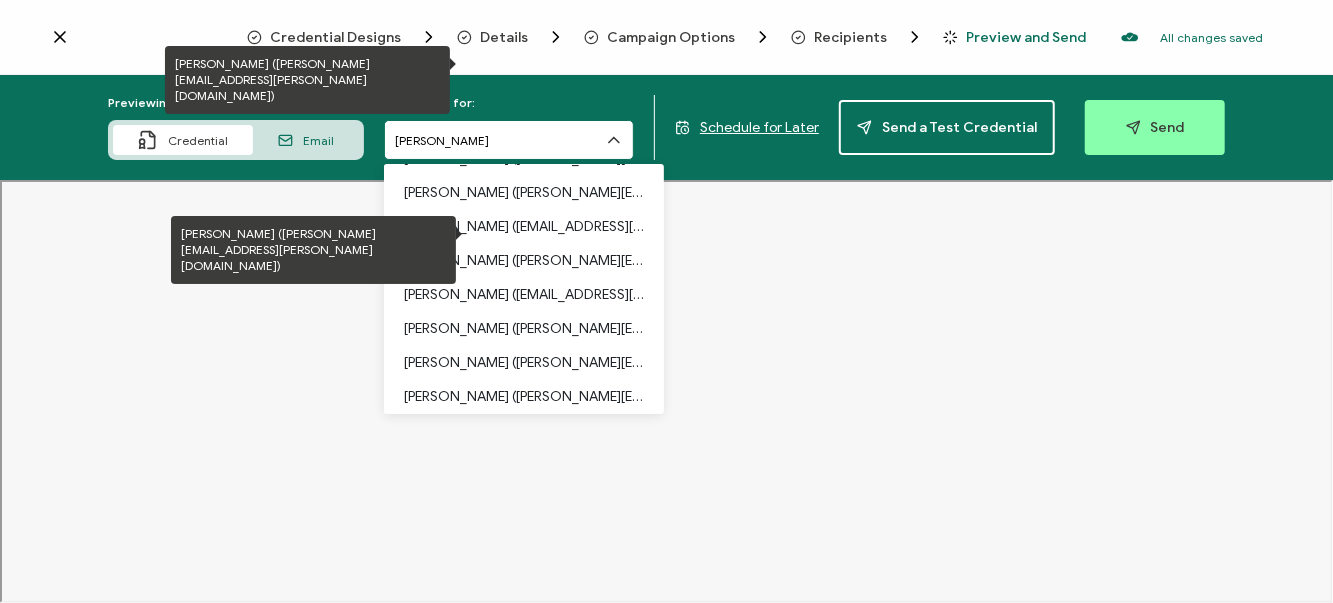 scroll, scrollTop: 225, scrollLeft: 0, axis: vertical 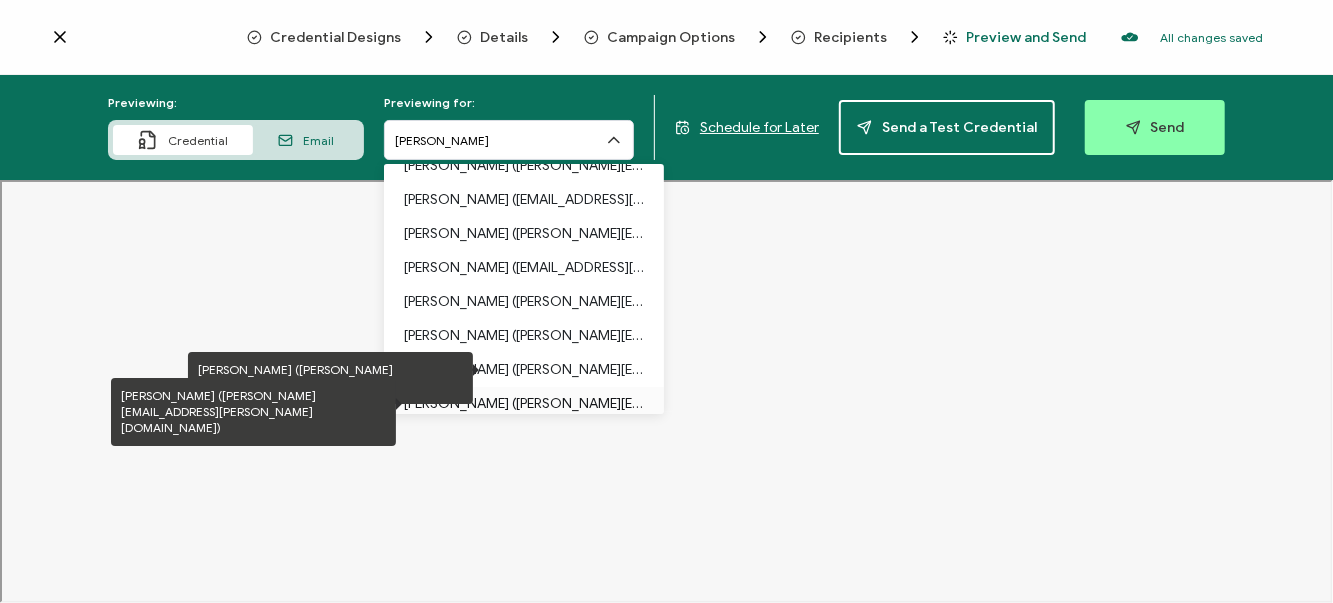 click on "[PERSON_NAME] ([PERSON_NAME][EMAIL_ADDRESS][PERSON_NAME][DOMAIN_NAME])" at bounding box center (524, 404) 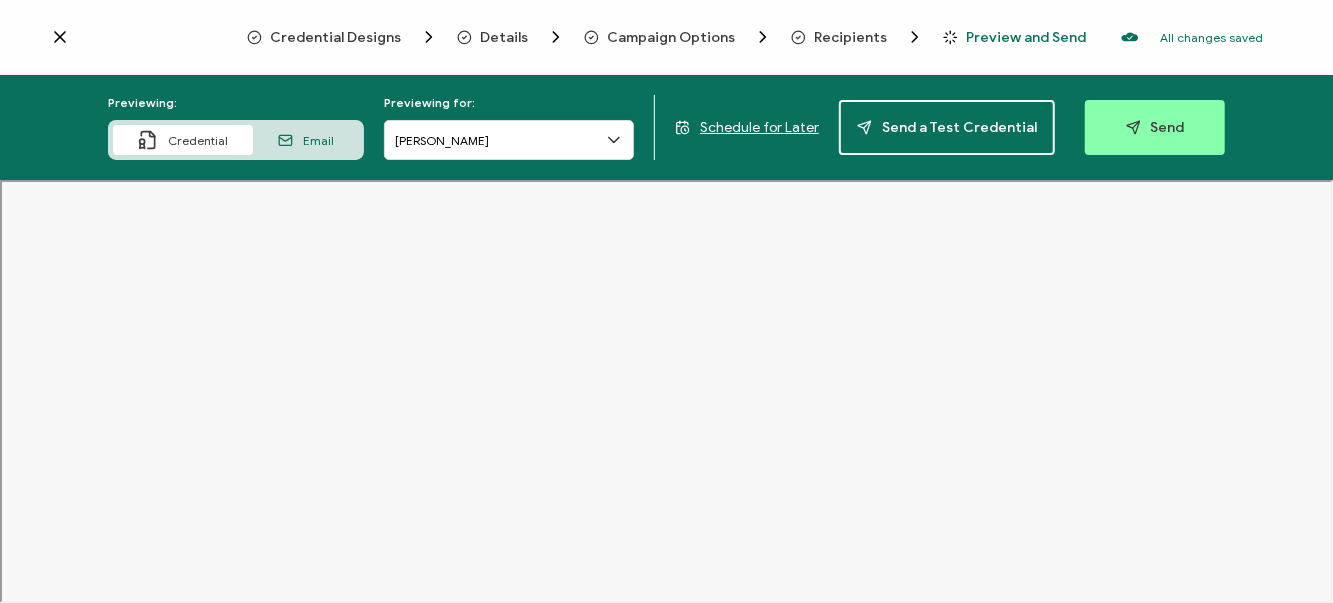 click on "Email" at bounding box center (306, 140) 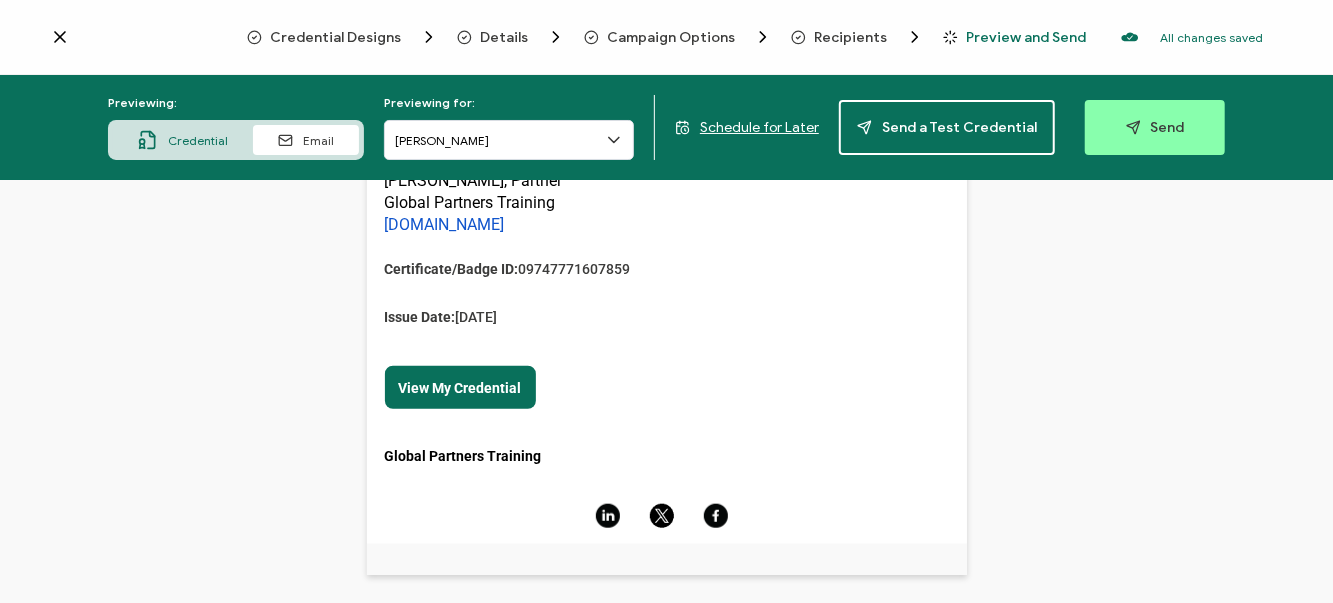 scroll, scrollTop: 0, scrollLeft: 0, axis: both 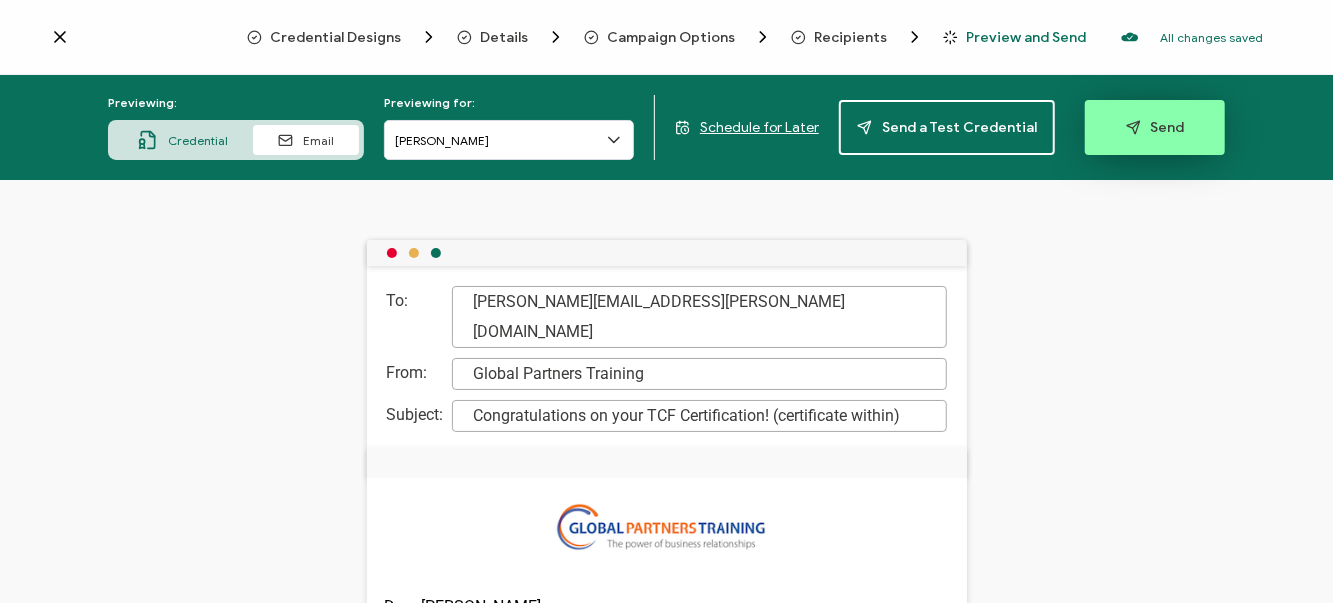 click on "Send" at bounding box center [1155, 127] 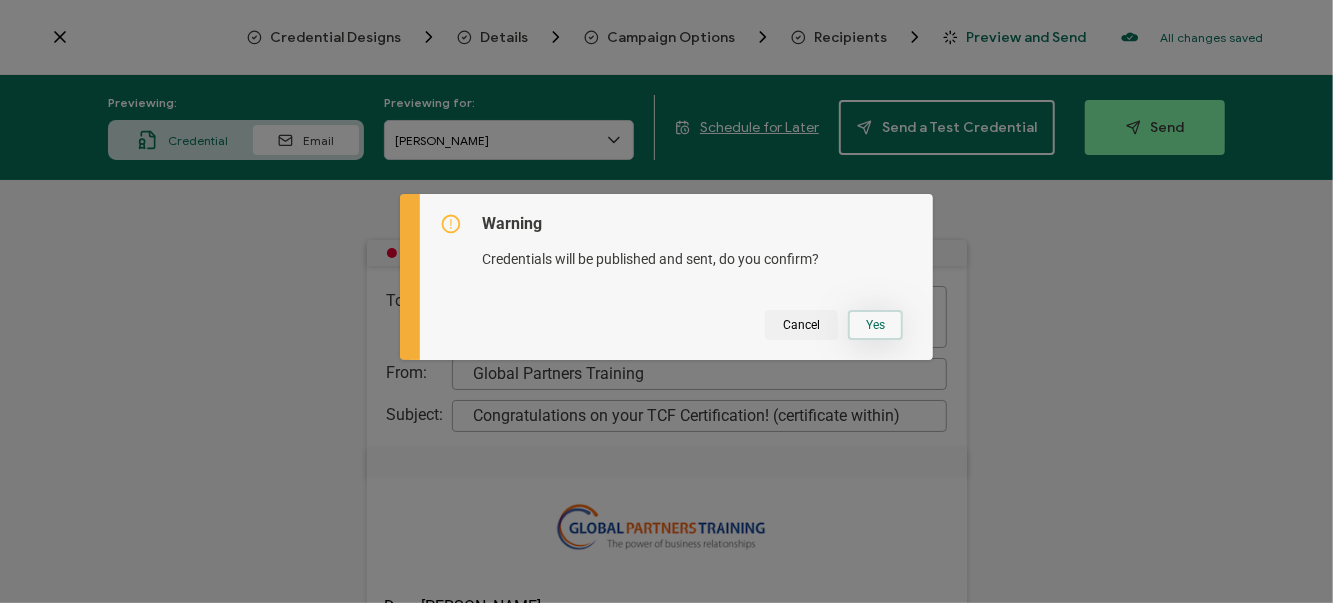 click on "Yes" at bounding box center (875, 325) 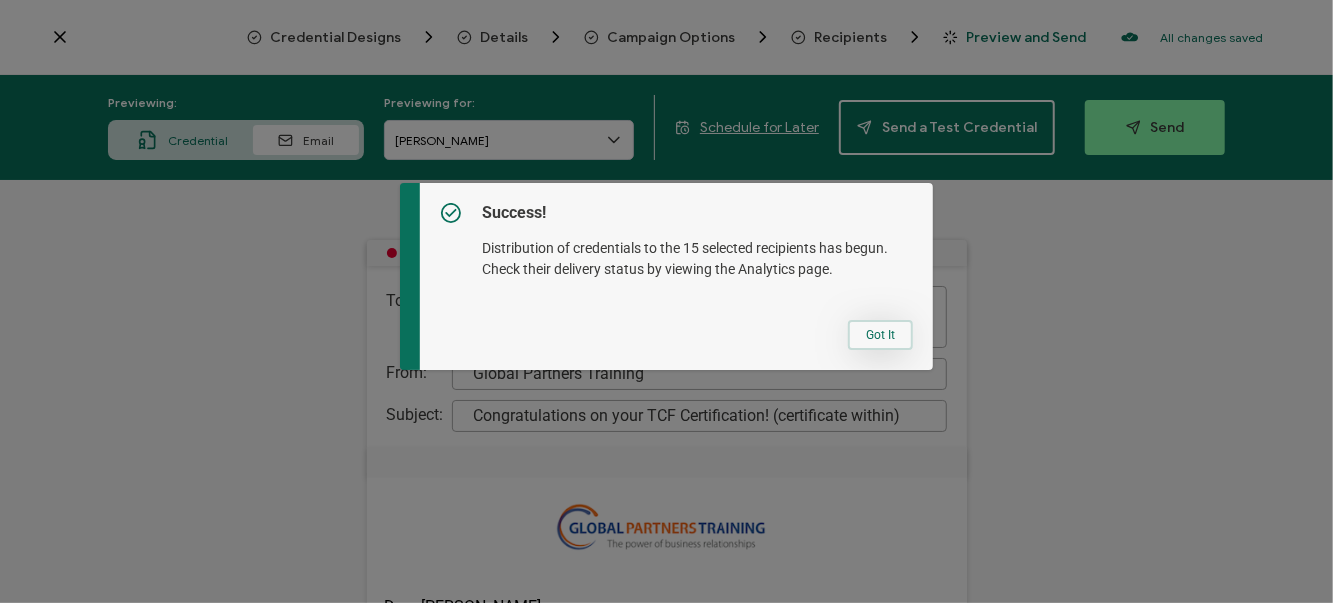 click on "Got It" at bounding box center [880, 335] 